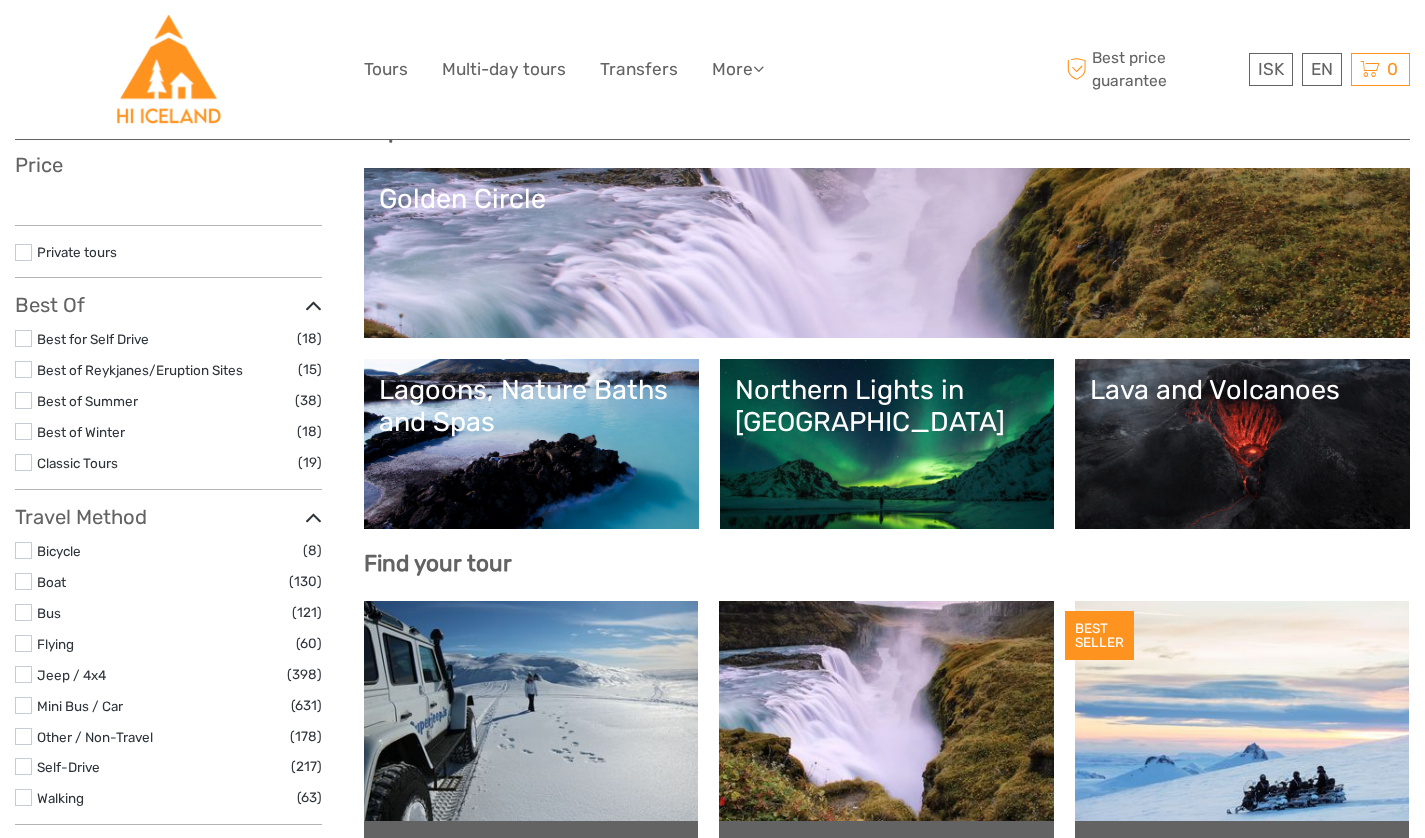 scroll, scrollTop: 224, scrollLeft: 0, axis: vertical 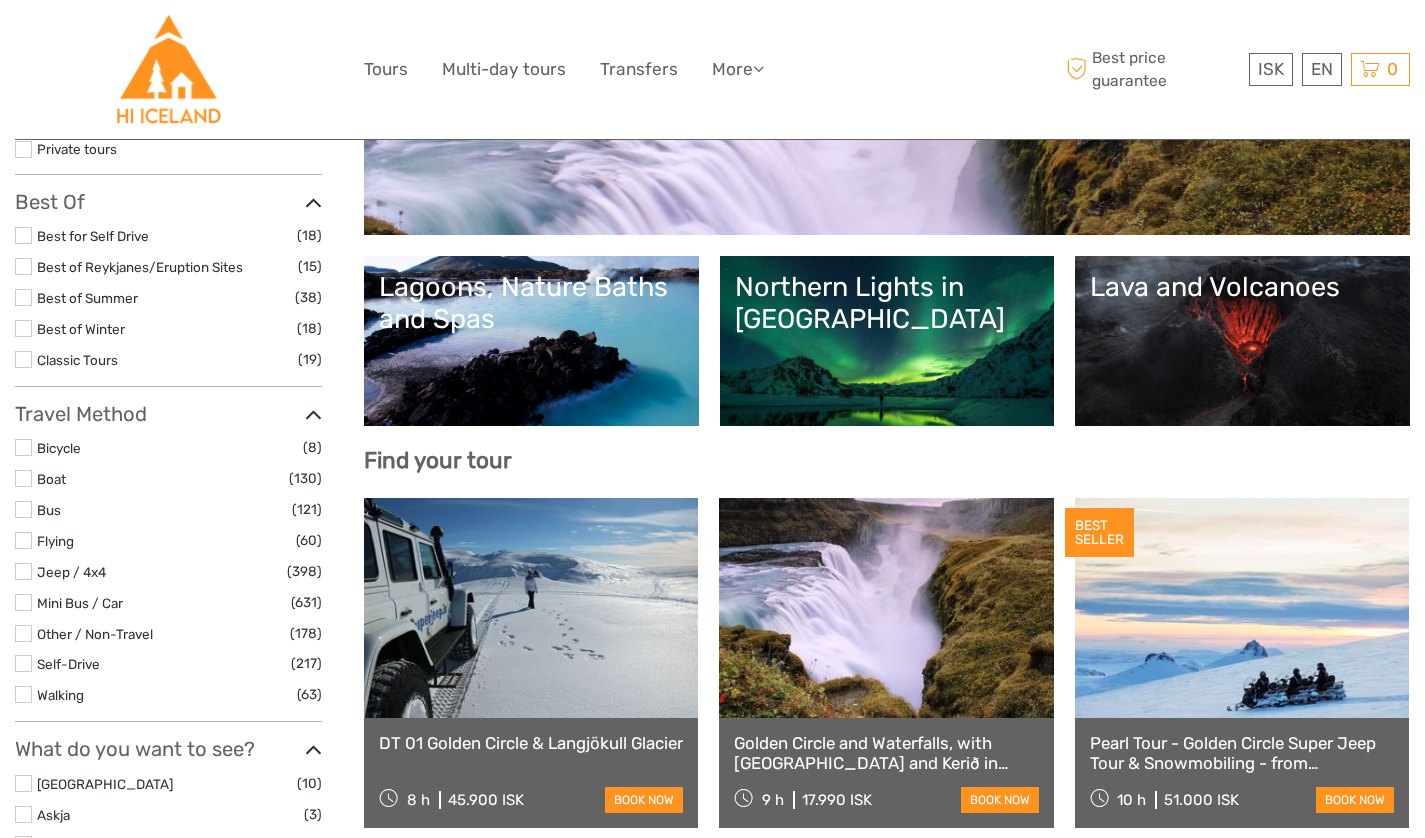 select 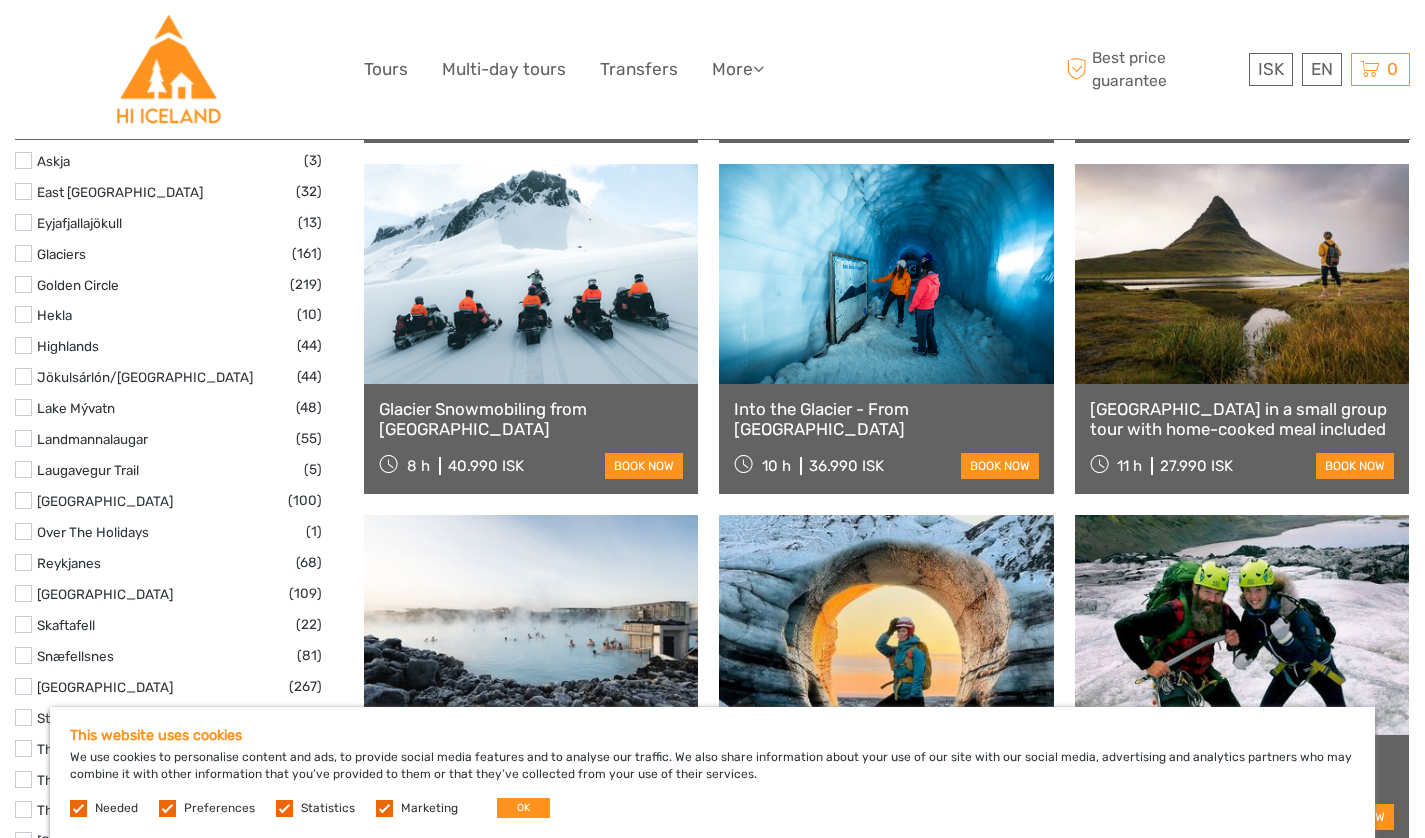 scroll, scrollTop: 1018, scrollLeft: 0, axis: vertical 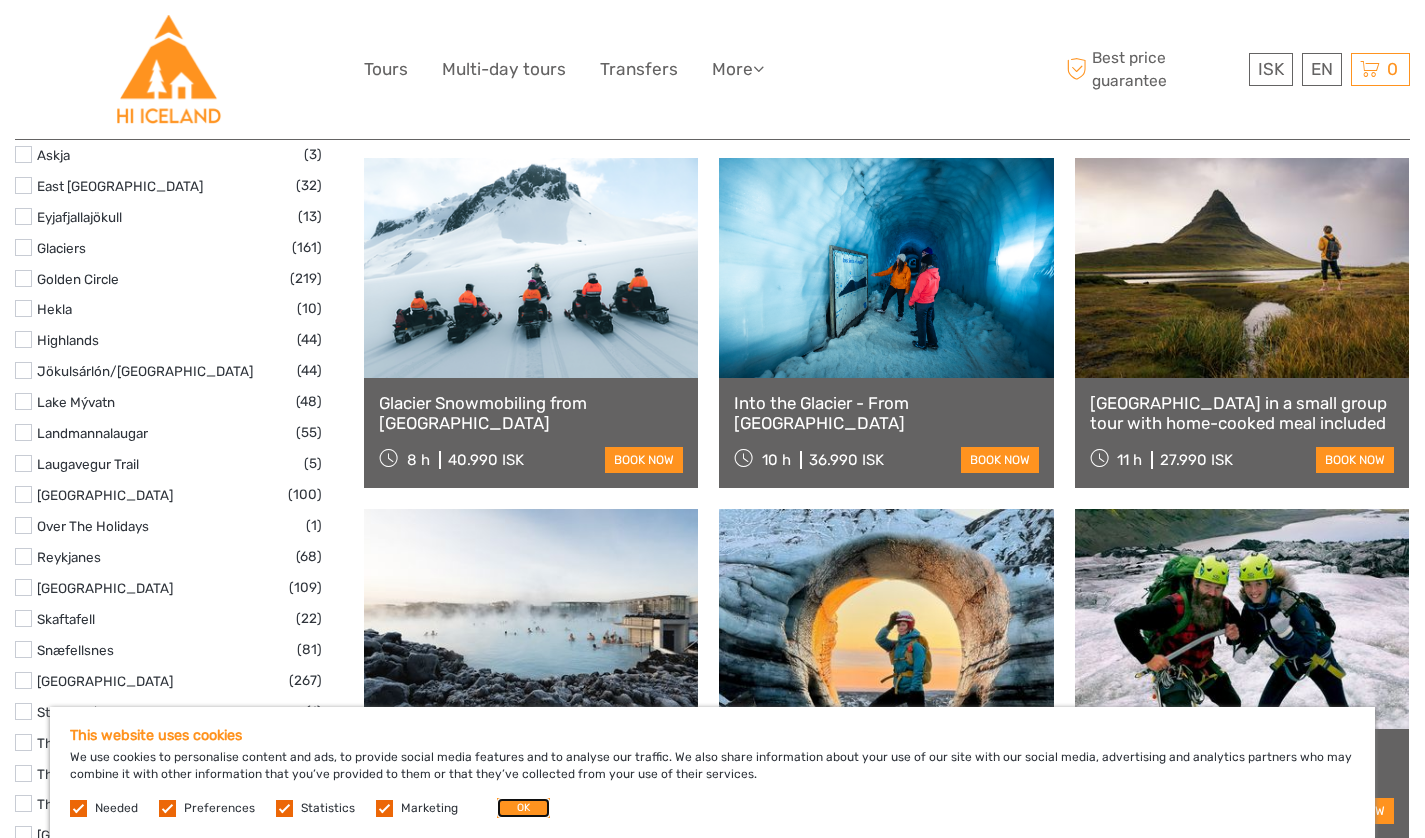 click on "OK" at bounding box center (523, 808) 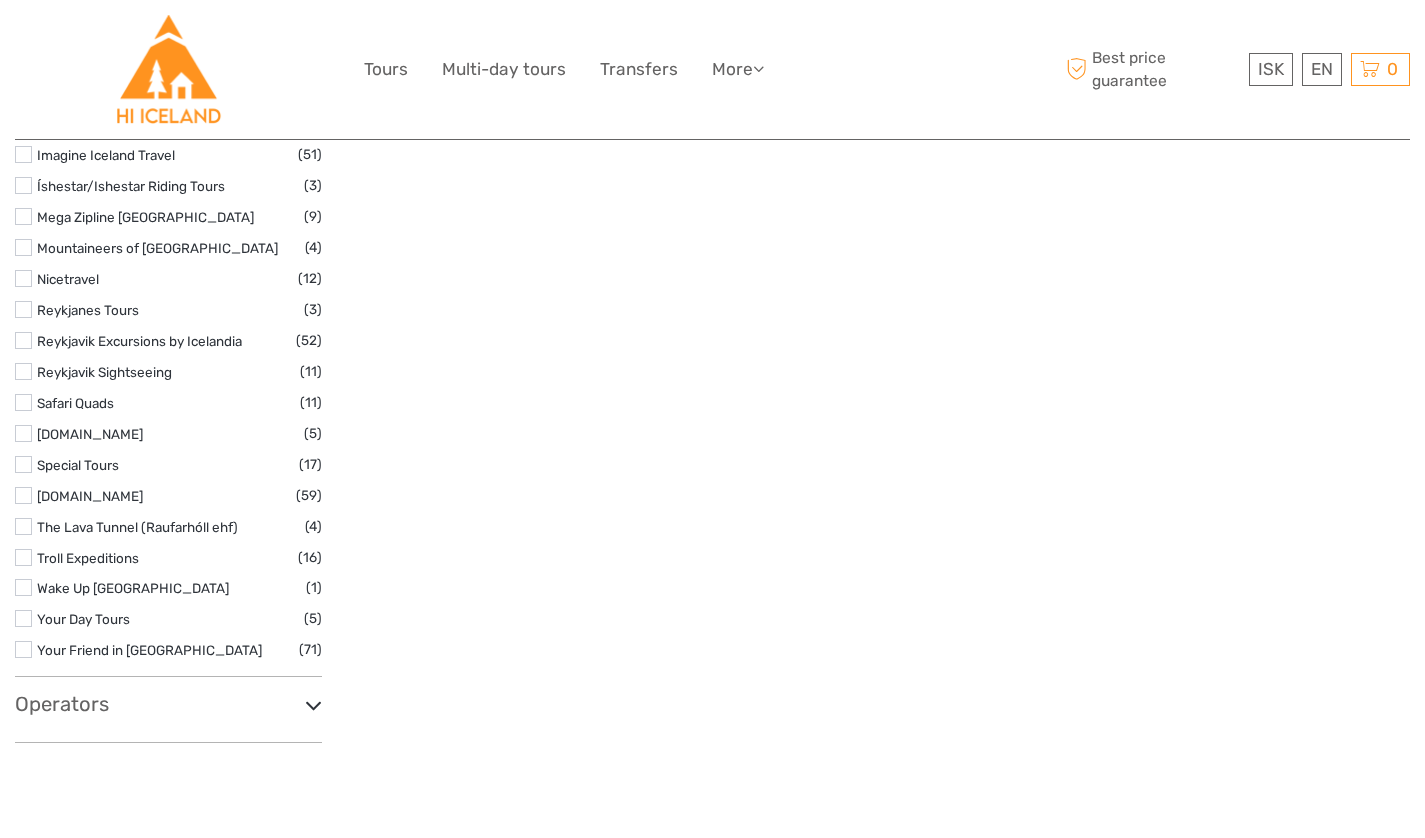 scroll, scrollTop: 3126, scrollLeft: 0, axis: vertical 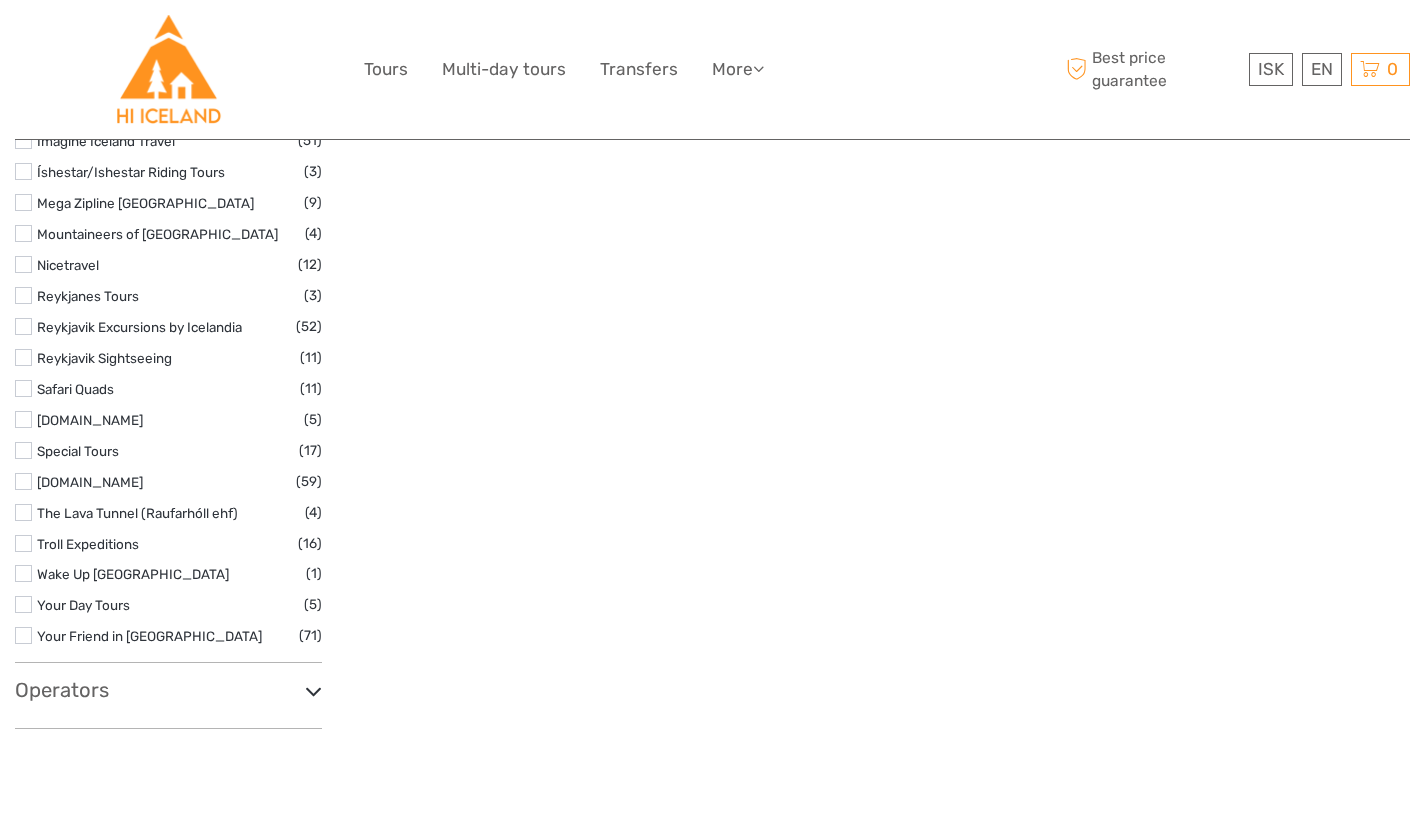 click on "Operators
1238 : The Battle of [GEOGRAPHIC_DATA]
(1)
4x4 Adventures Iceland / Fjórhjólaævintýri
(2)
Absorb Iceland
(19)
Action Adventures
(3)
[MEDICAL_DATA]
(1)
AK Hestaferðir ehf
(1)
Amazing Tours [GEOGRAPHIC_DATA]
(6)
Andri [GEOGRAPHIC_DATA]
(2)
AOYO Audio Guides
(1)" at bounding box center (168, 703) 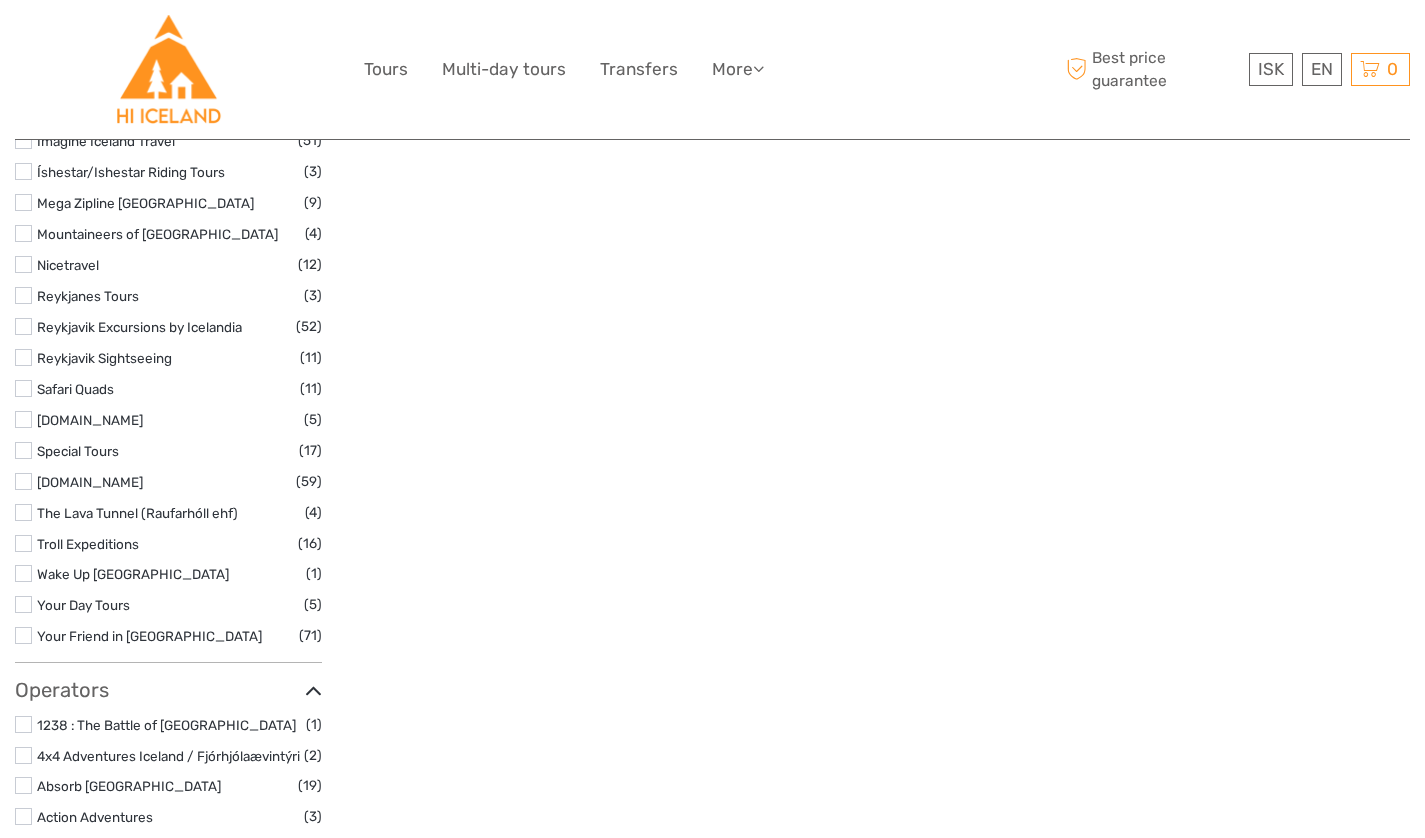 click at bounding box center [313, 691] 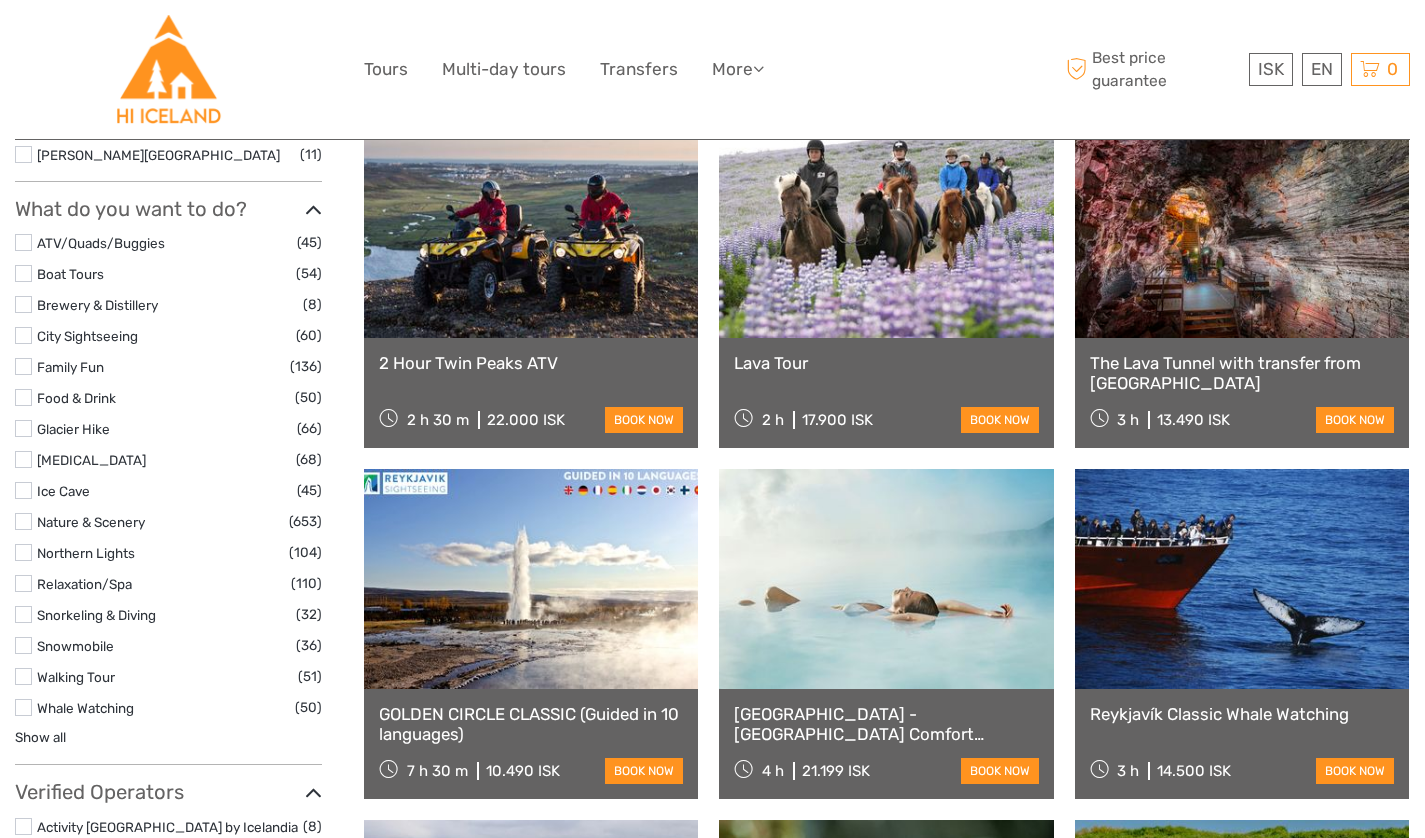 scroll, scrollTop: 1763, scrollLeft: 0, axis: vertical 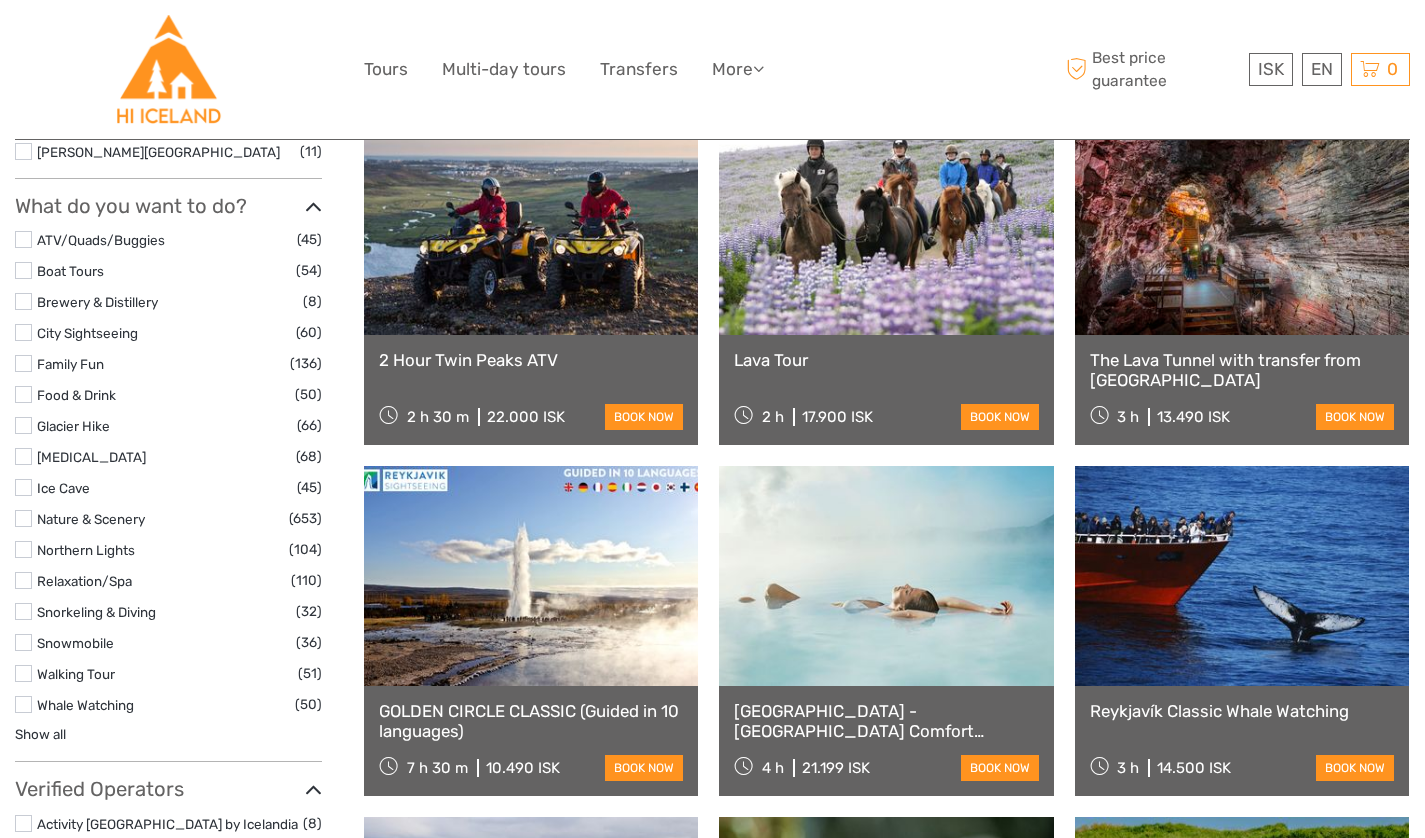 click at bounding box center [23, 456] 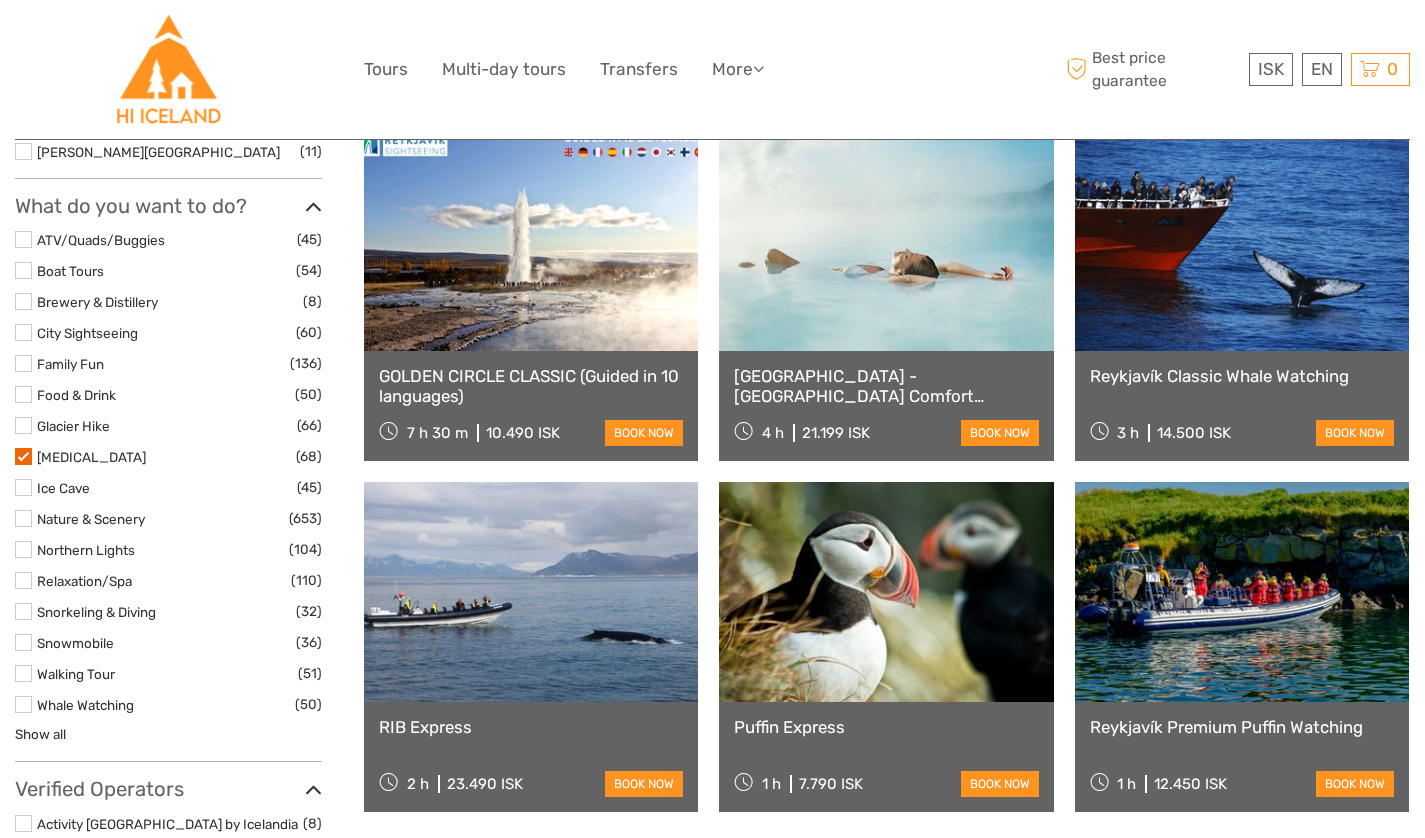 scroll, scrollTop: 182, scrollLeft: 0, axis: vertical 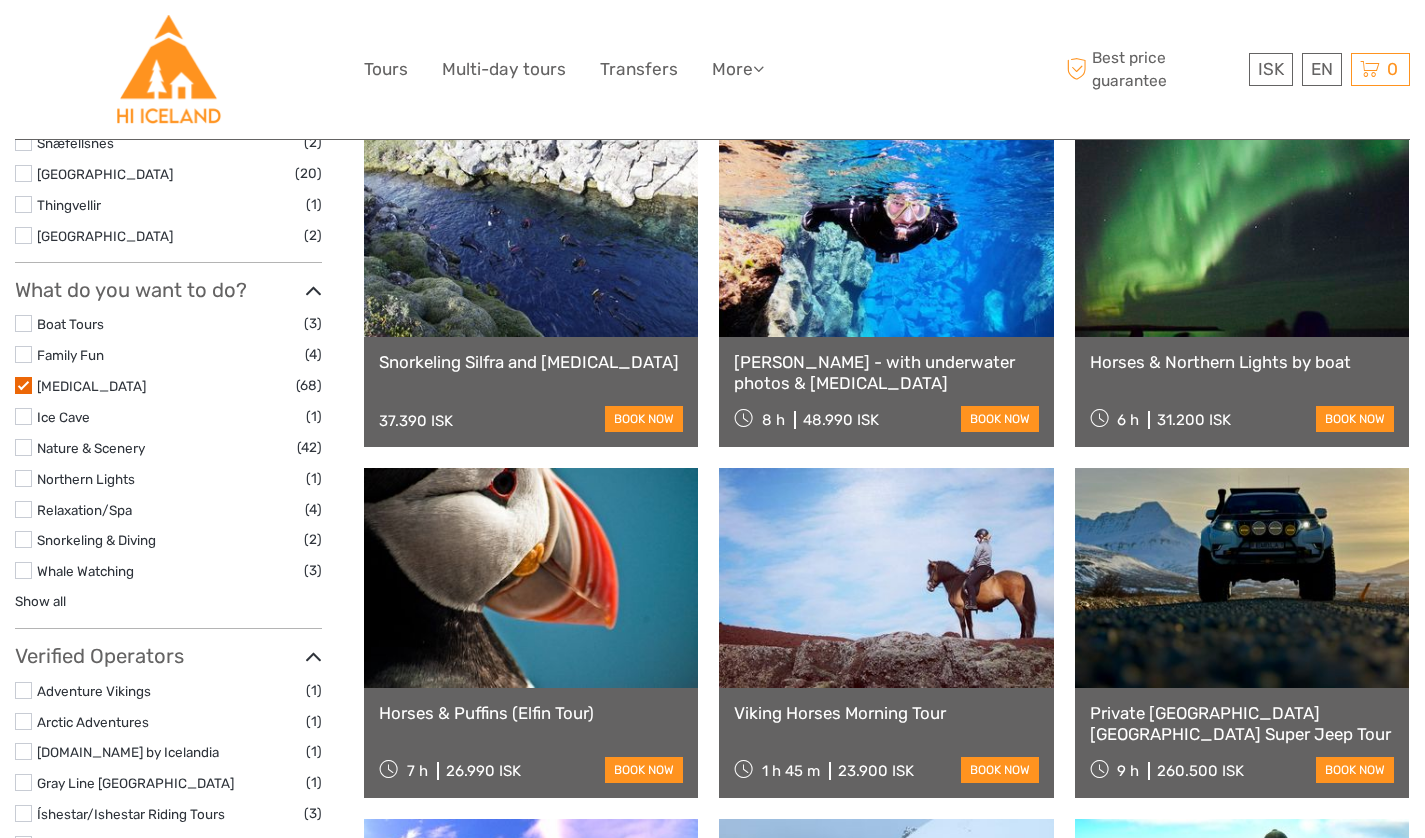 click at bounding box center (23, 447) 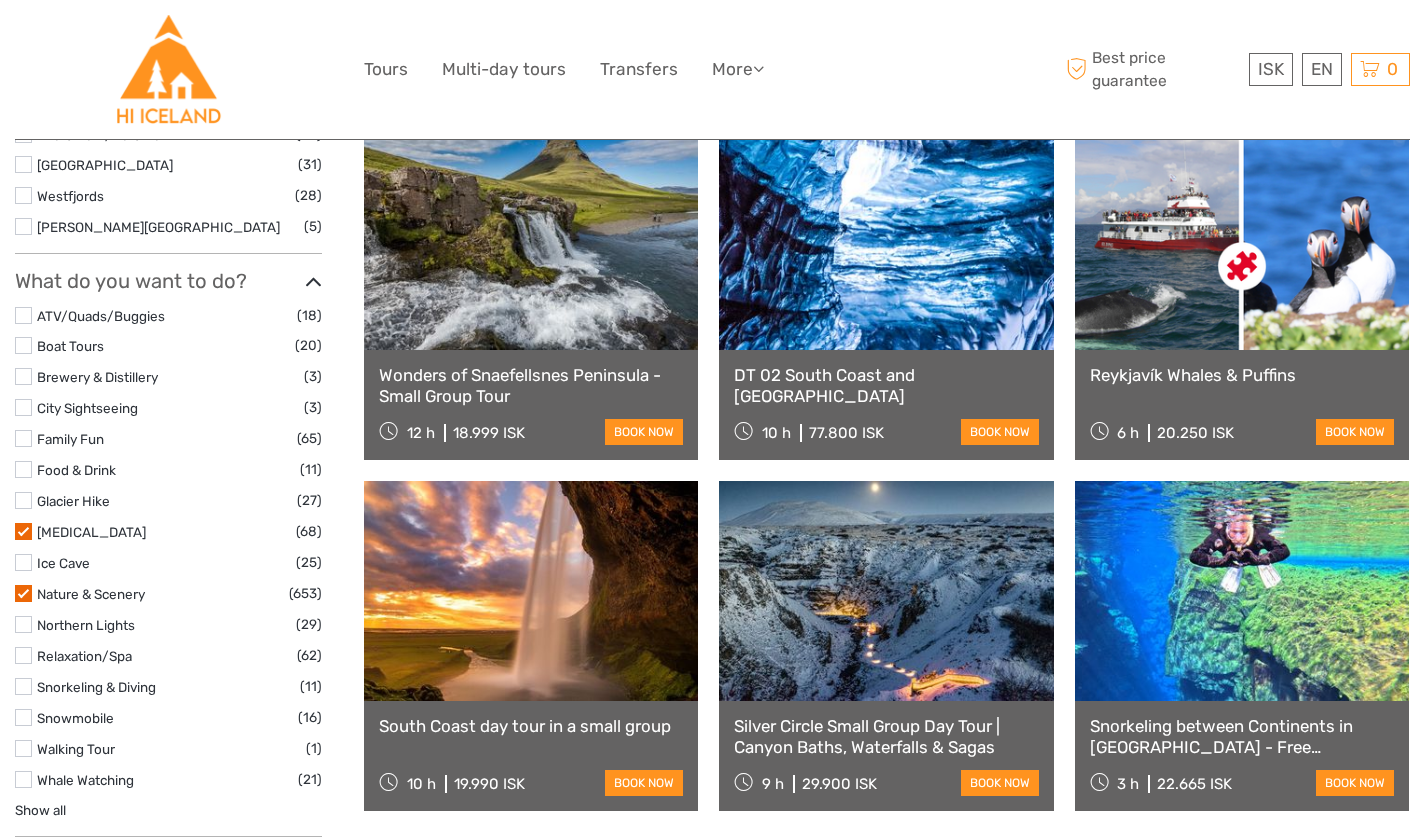 scroll, scrollTop: 1658, scrollLeft: 0, axis: vertical 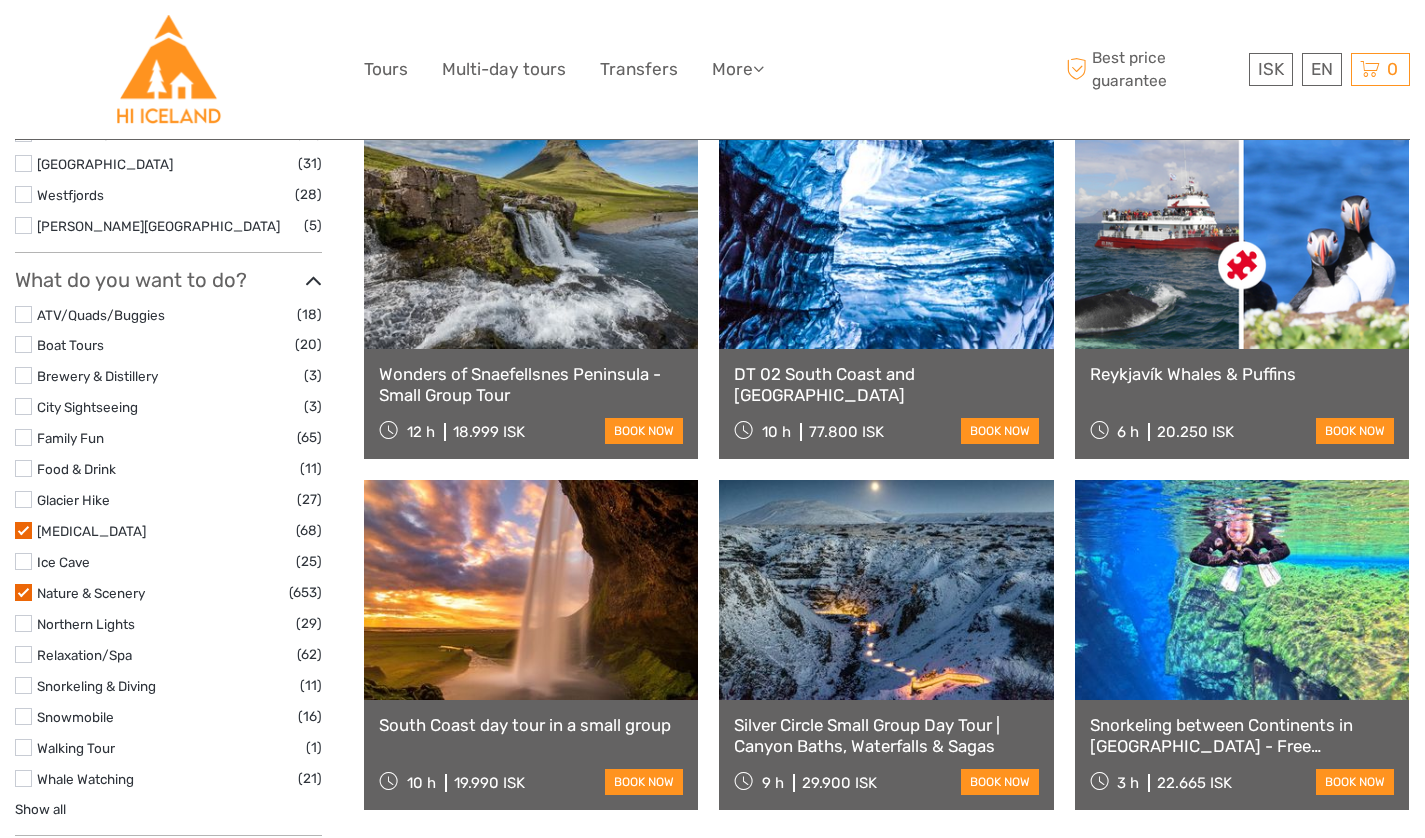 click at bounding box center [23, 623] 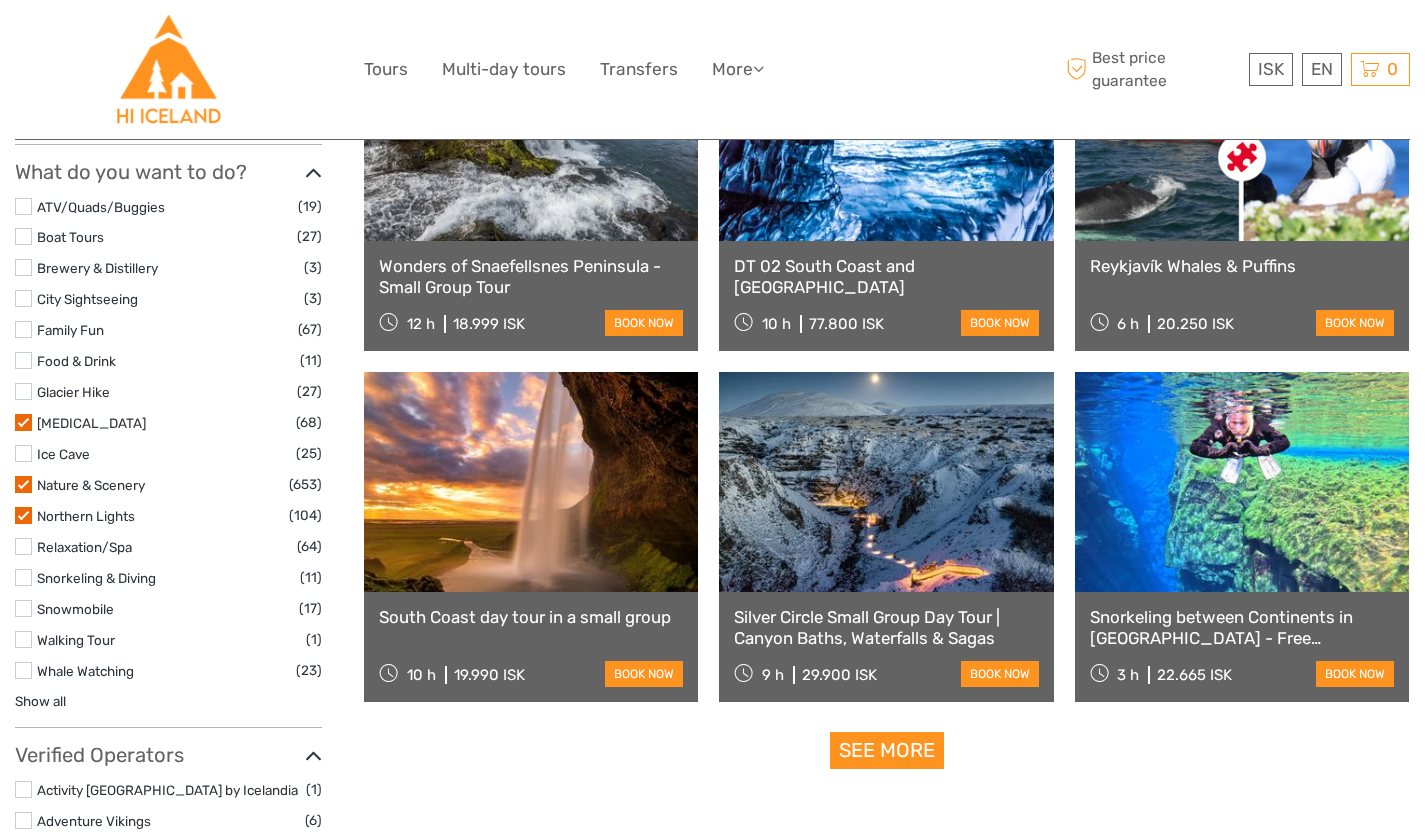 scroll, scrollTop: 1773, scrollLeft: 0, axis: vertical 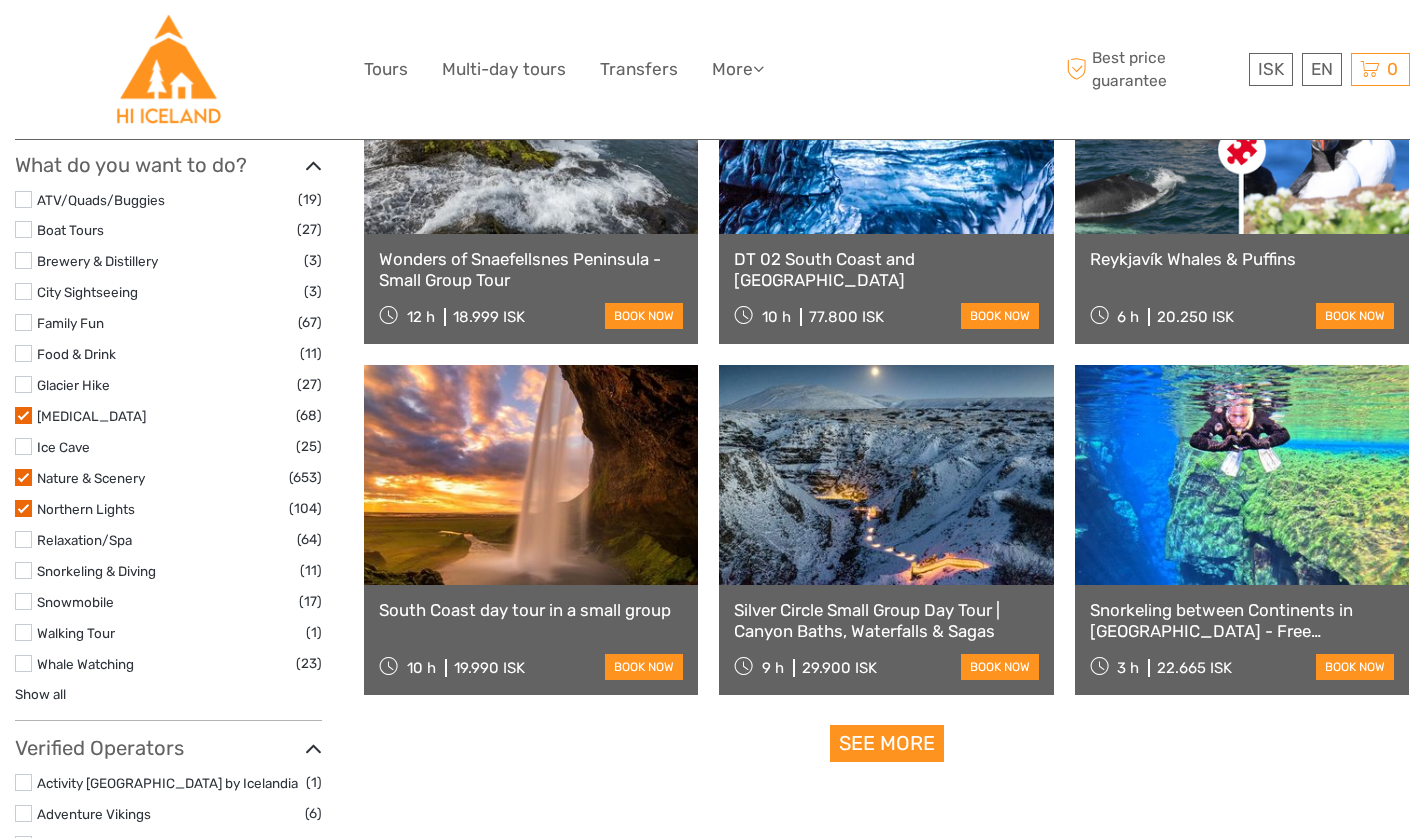 click at bounding box center (23, 663) 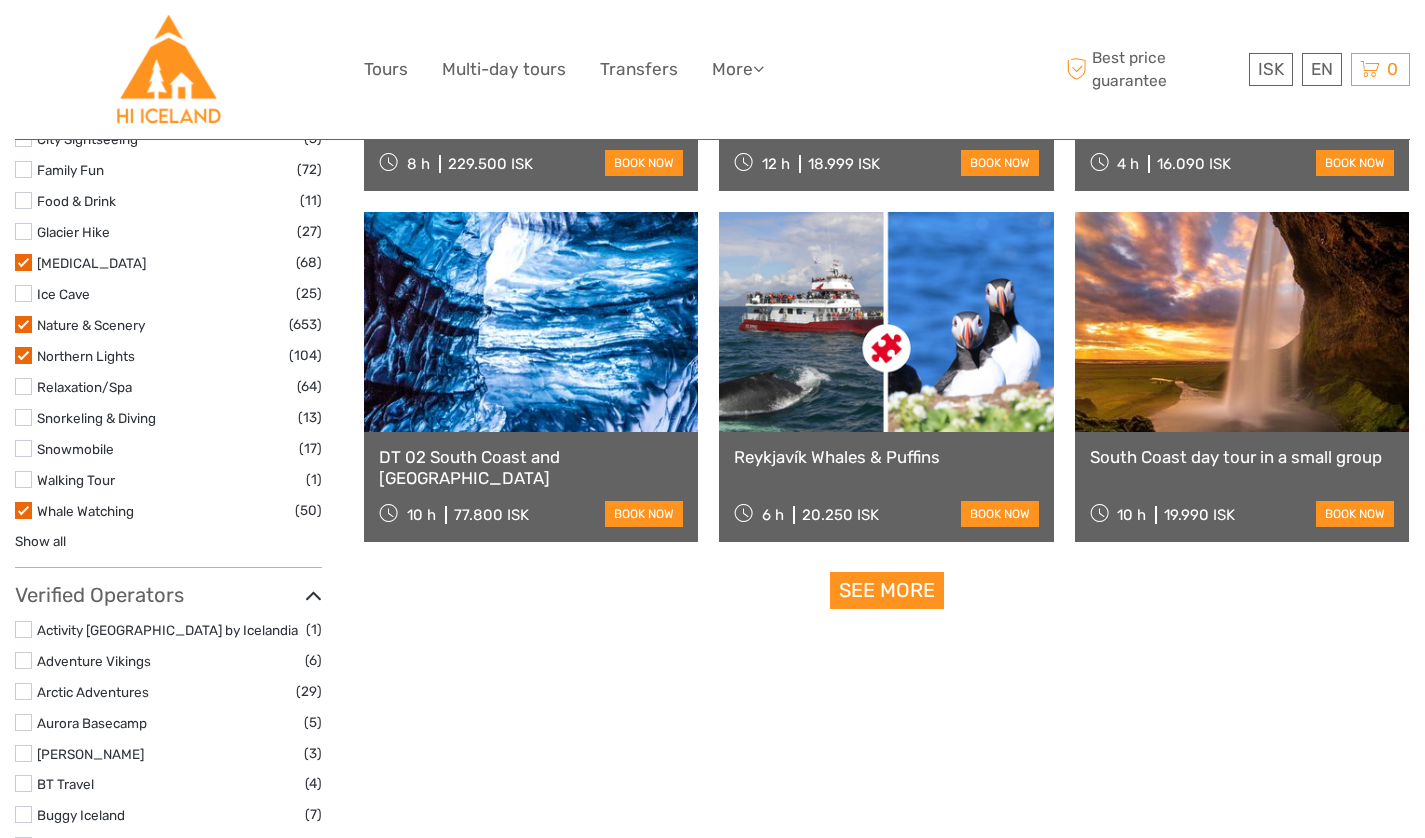 scroll, scrollTop: 1954, scrollLeft: 0, axis: vertical 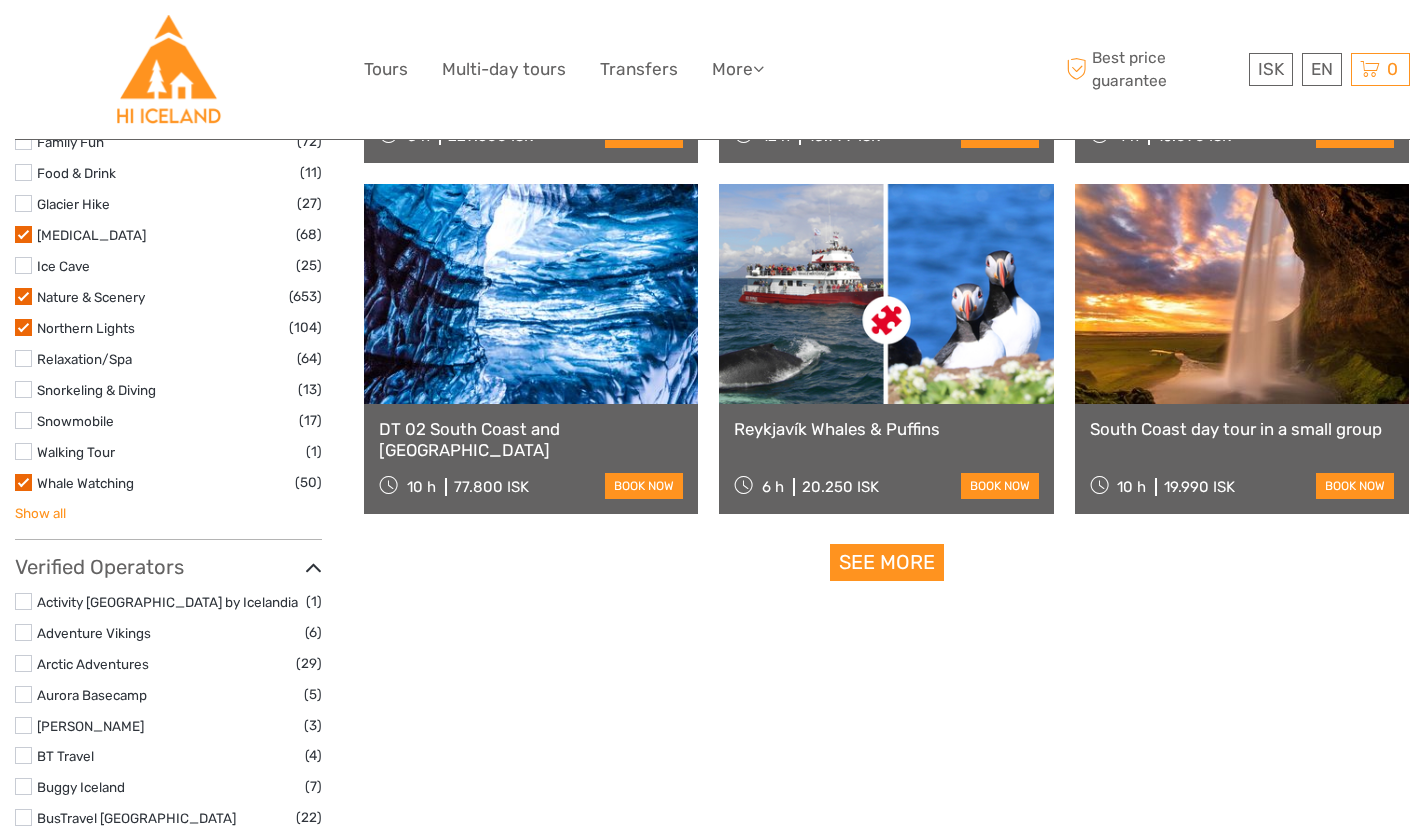 click on "Show all" at bounding box center (40, 513) 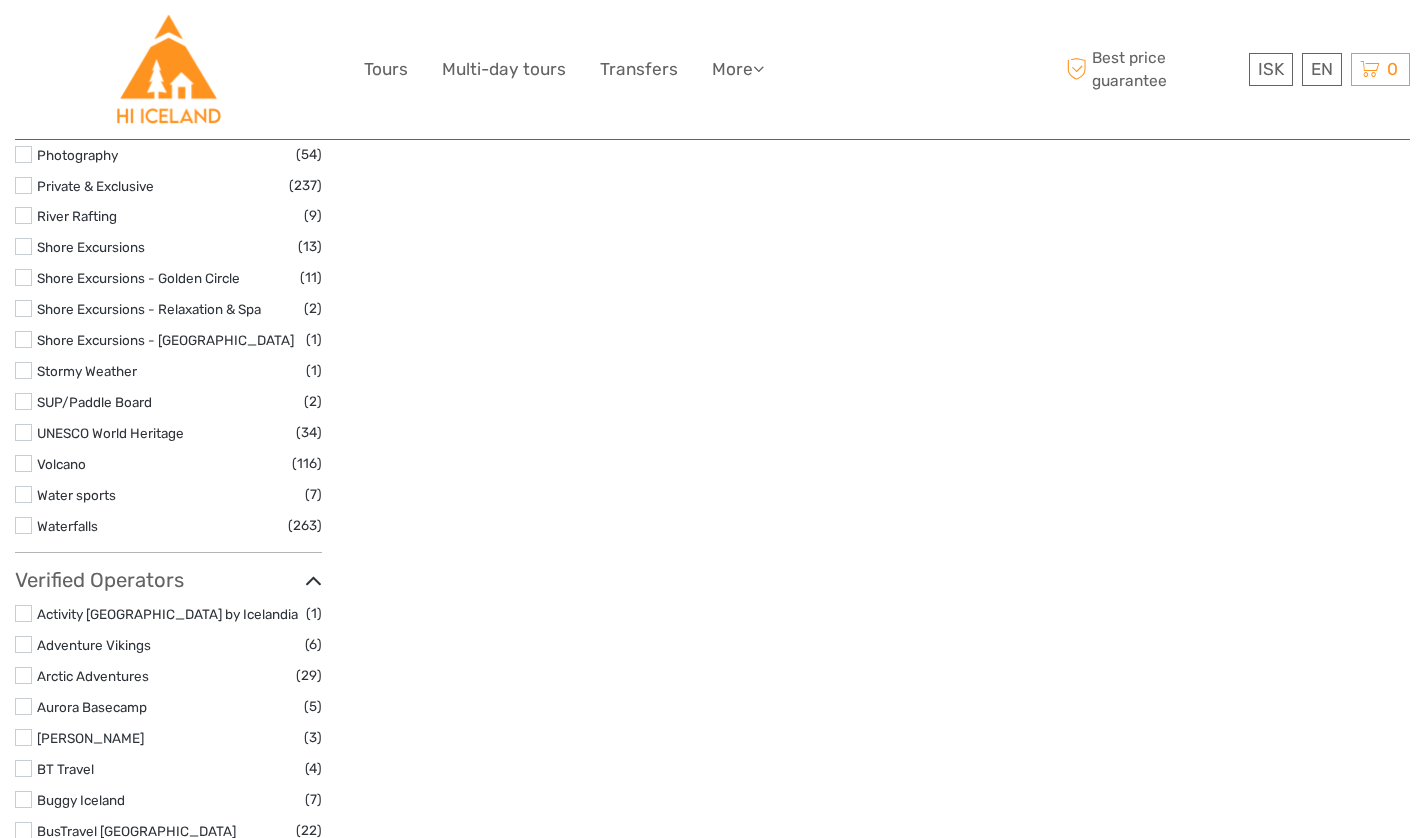 scroll, scrollTop: 3763, scrollLeft: 0, axis: vertical 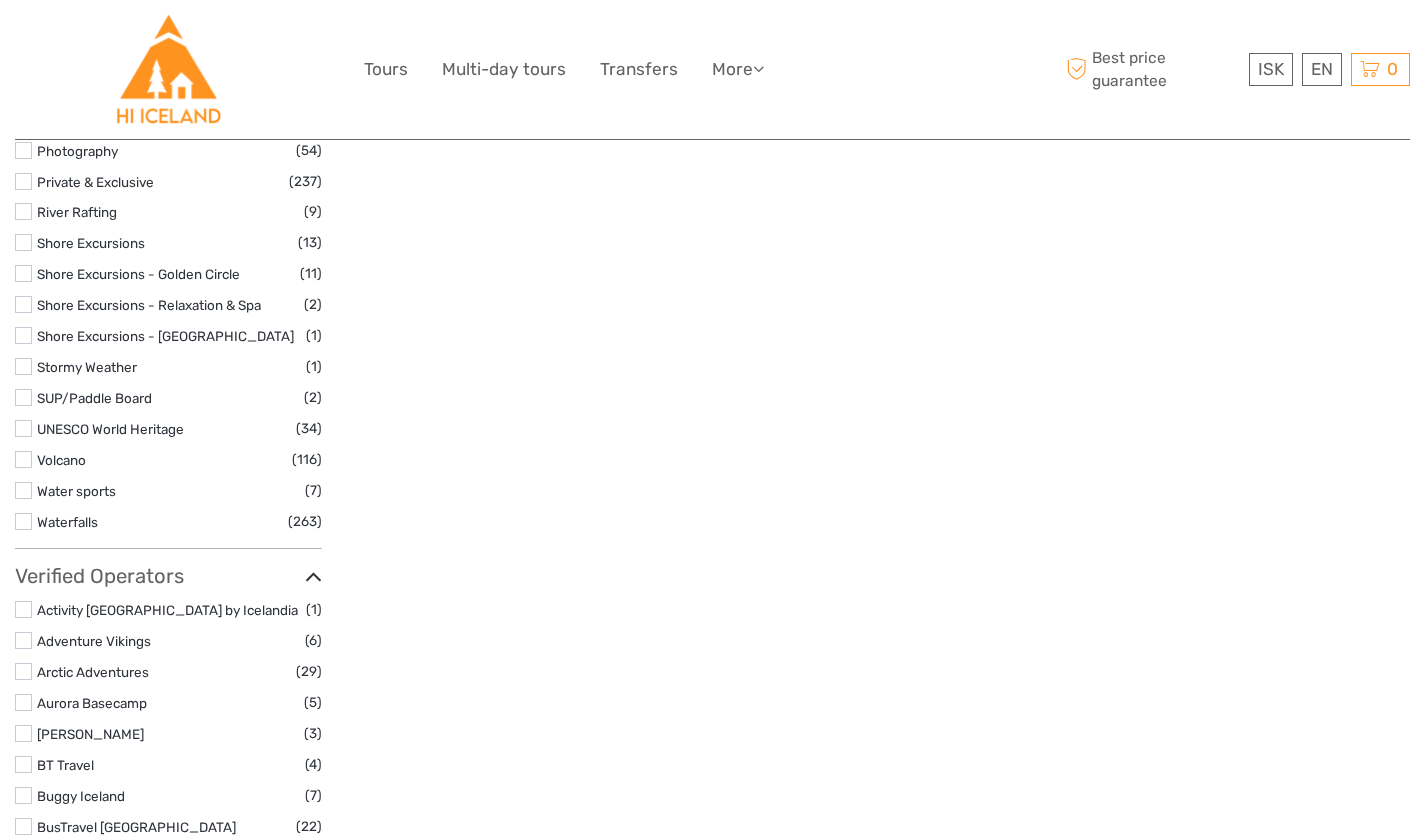 click at bounding box center [23, 521] 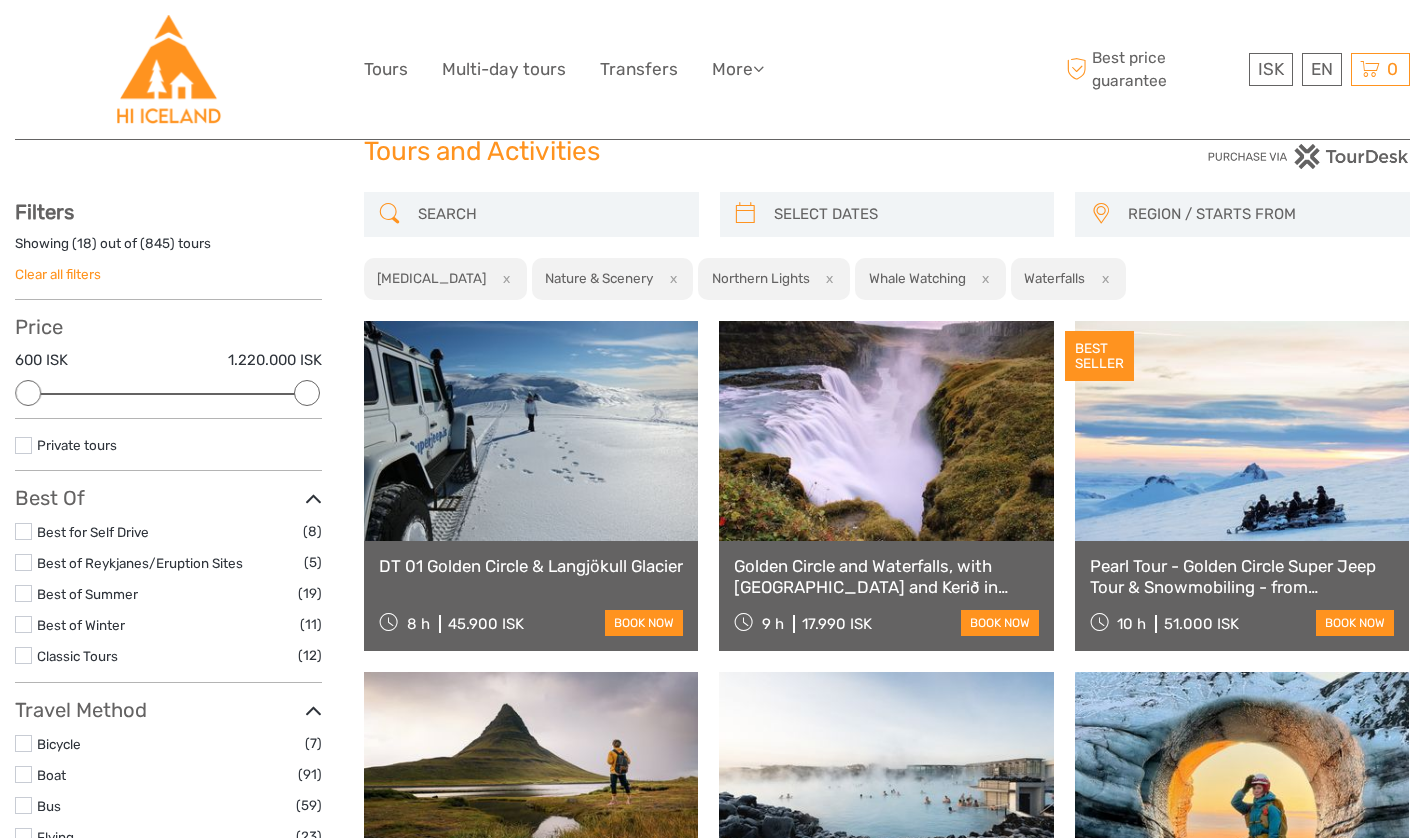 scroll, scrollTop: 43, scrollLeft: 0, axis: vertical 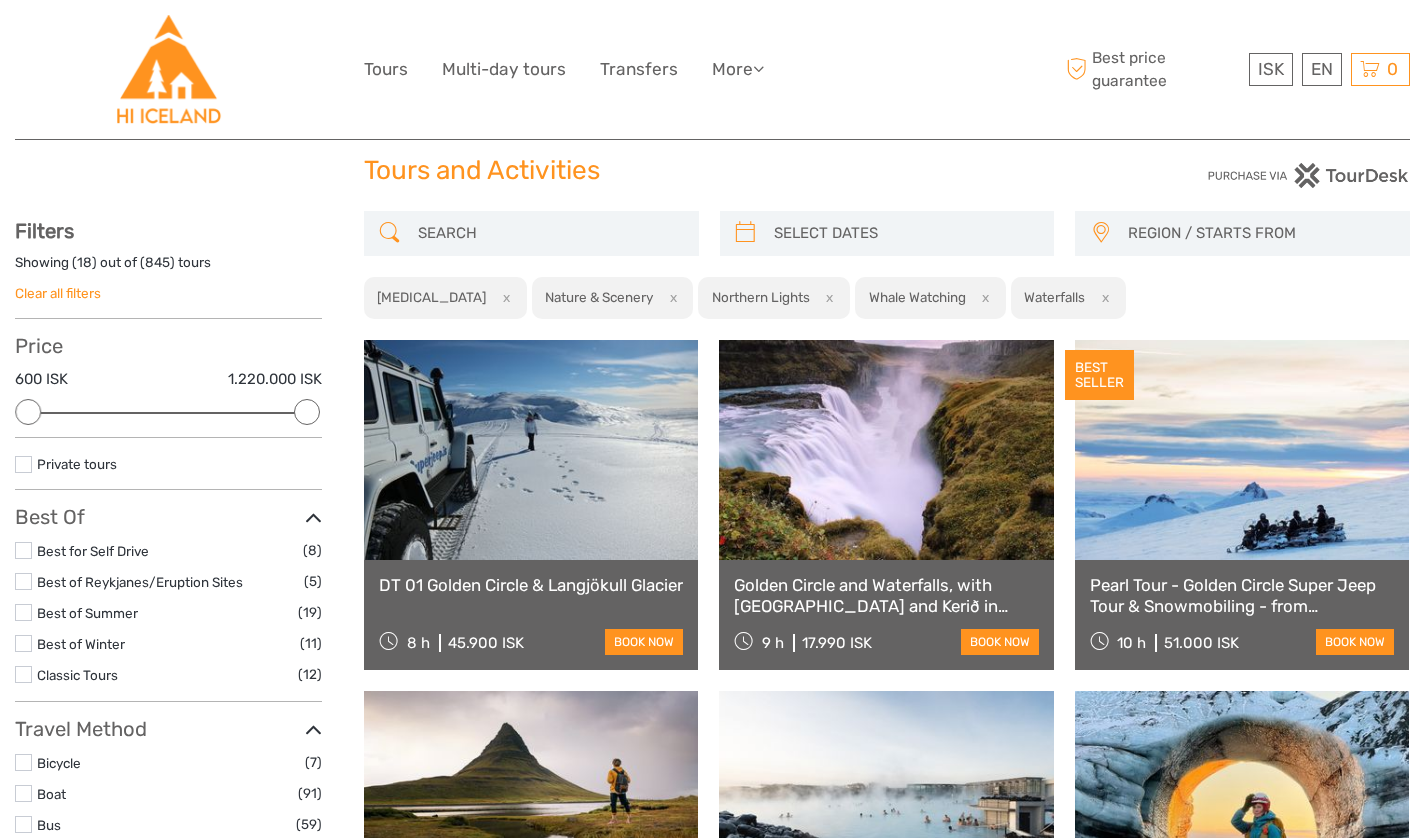 click at bounding box center (905, 233) 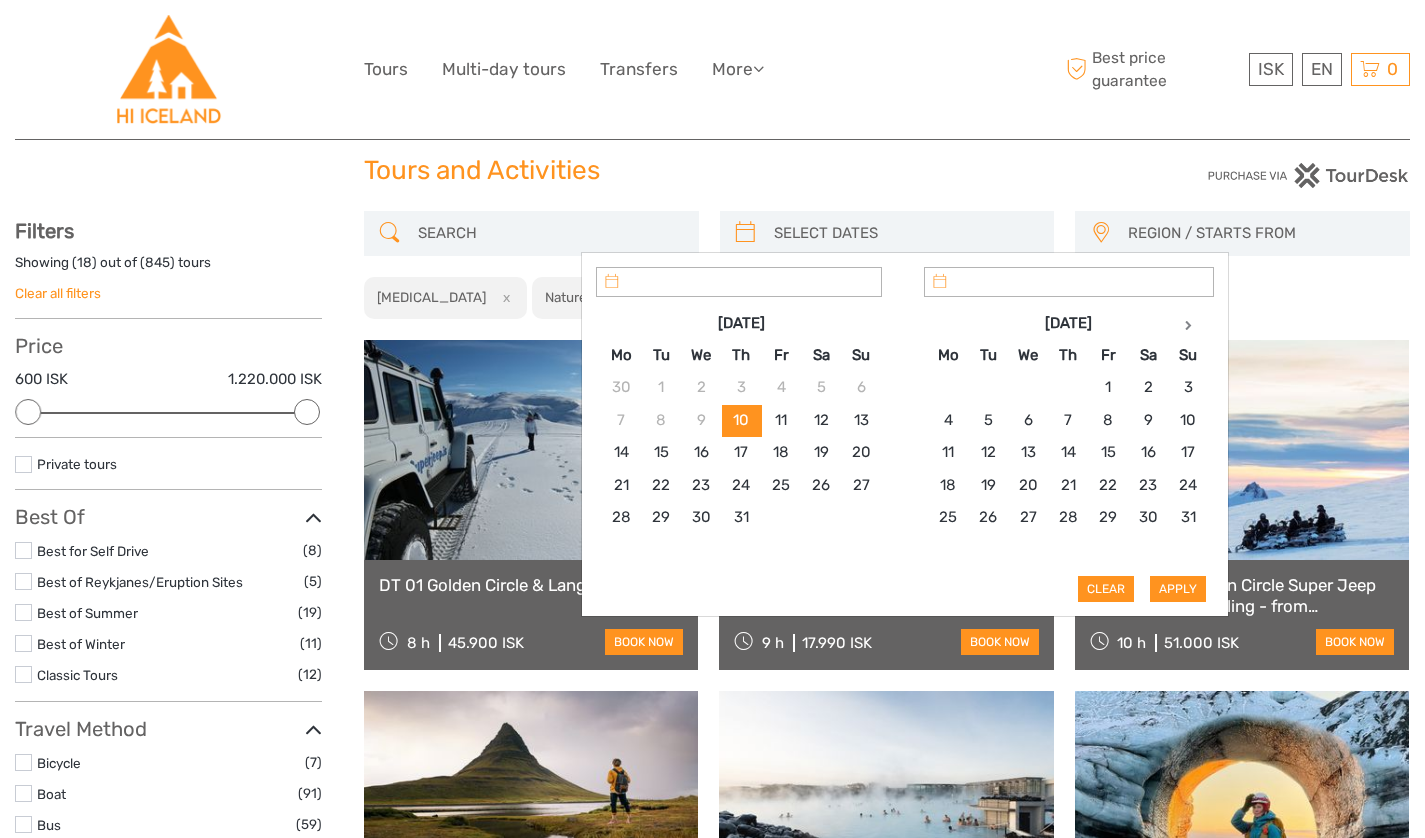type on "[DATE]" 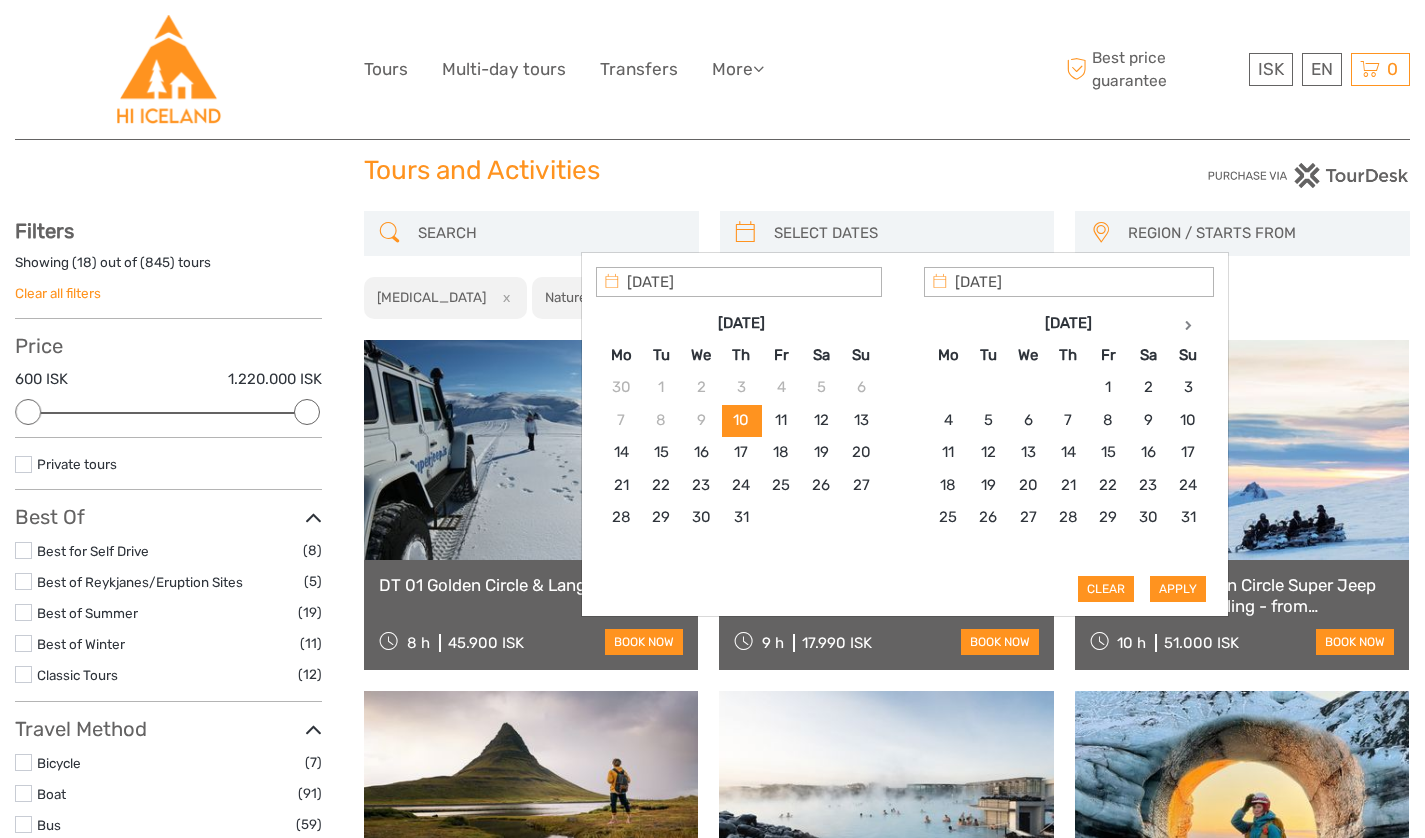 click at bounding box center (1188, 323) 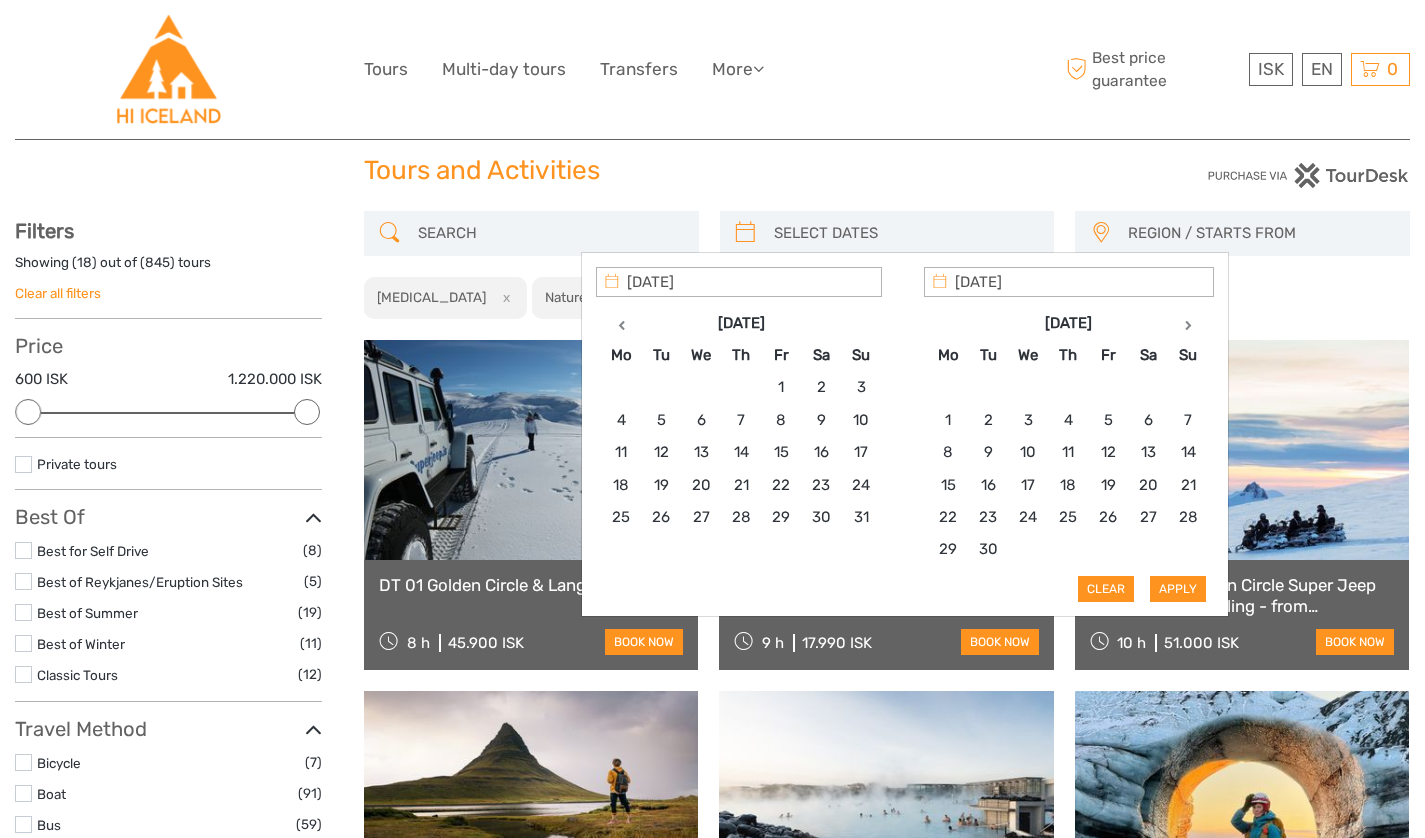 type on "[DATE]" 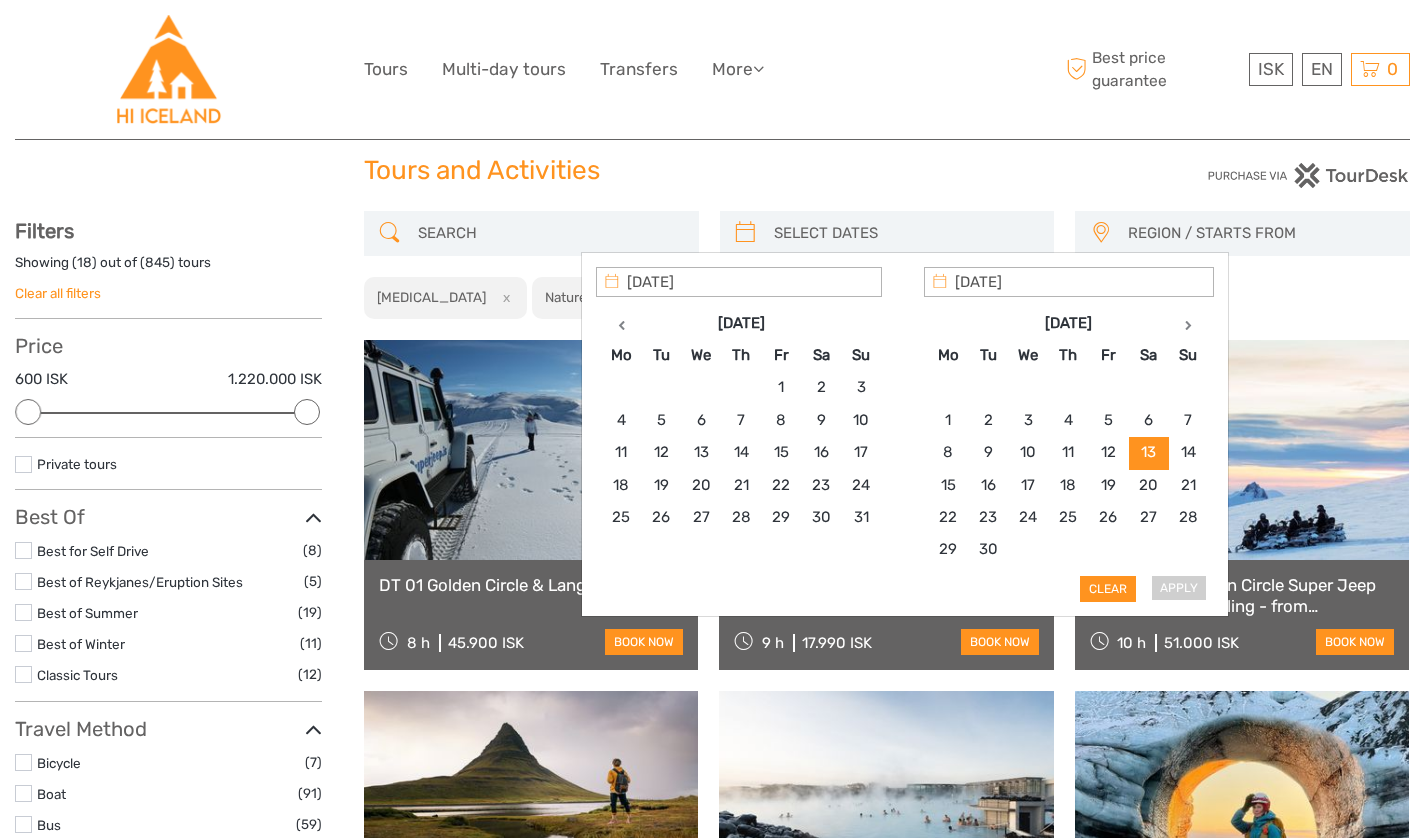type on "[DATE]" 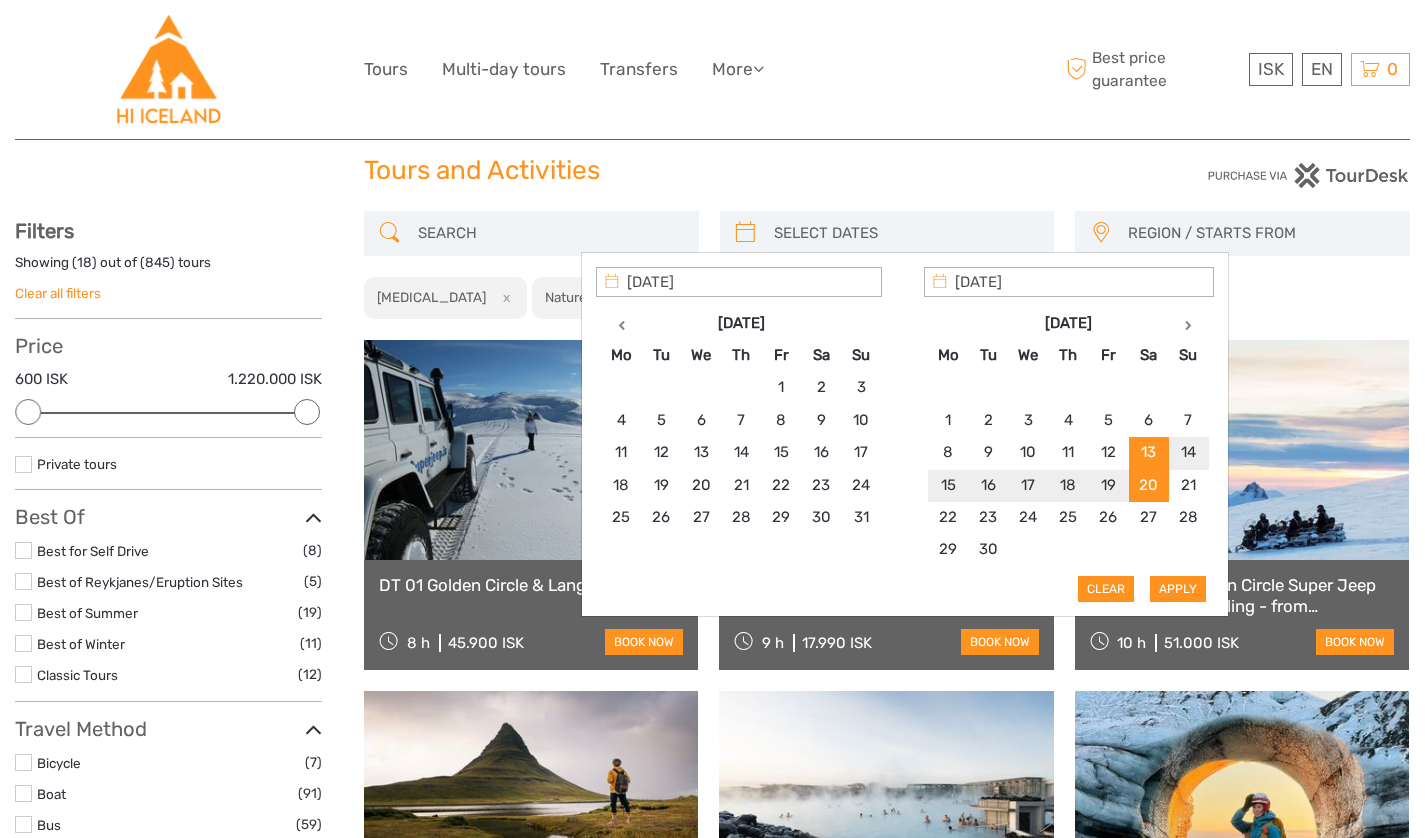 type on "[DATE]" 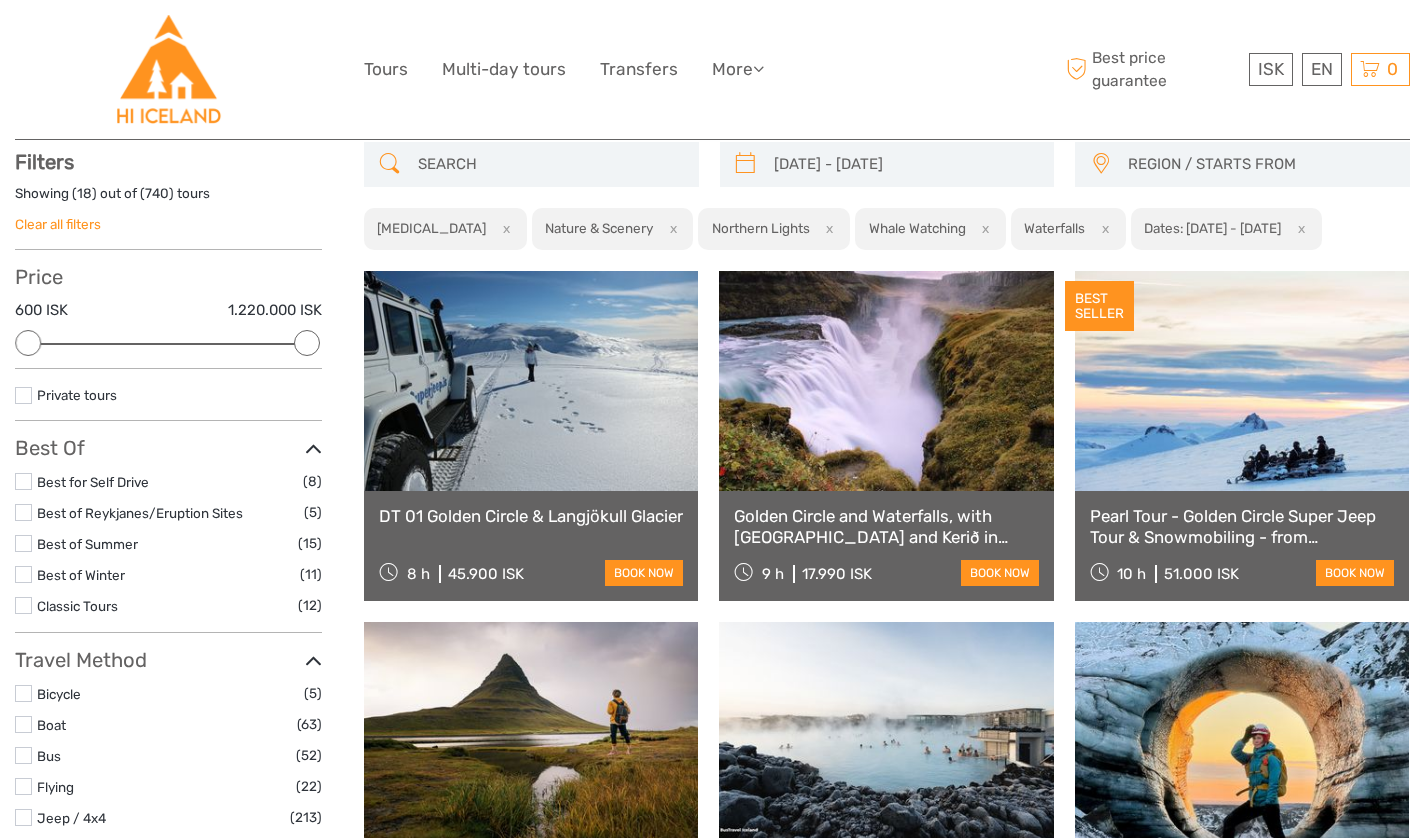 scroll, scrollTop: 113, scrollLeft: 0, axis: vertical 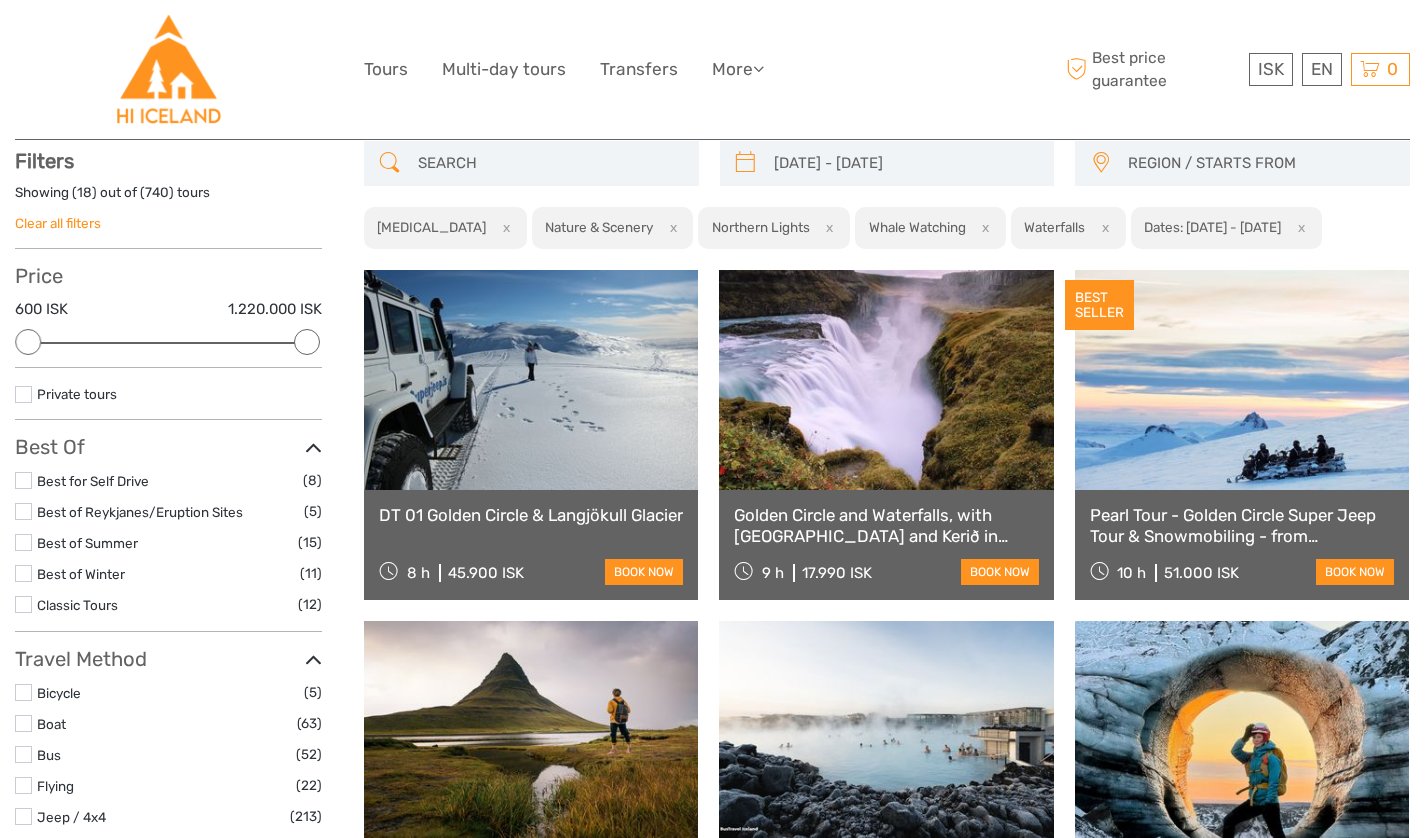 click on "REGION / STARTS FROM" at bounding box center (1259, 163) 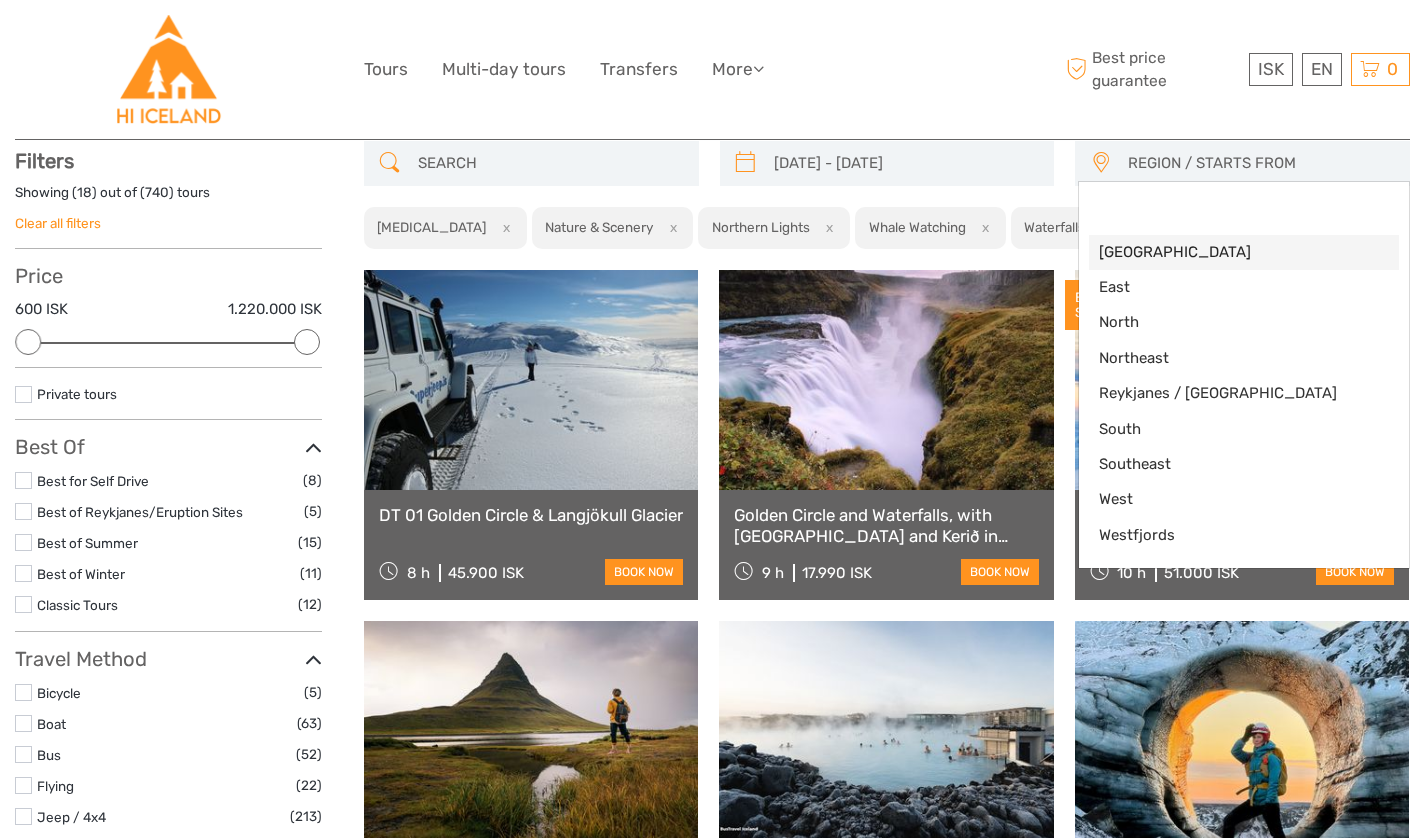 click on "[GEOGRAPHIC_DATA]" at bounding box center (1227, 252) 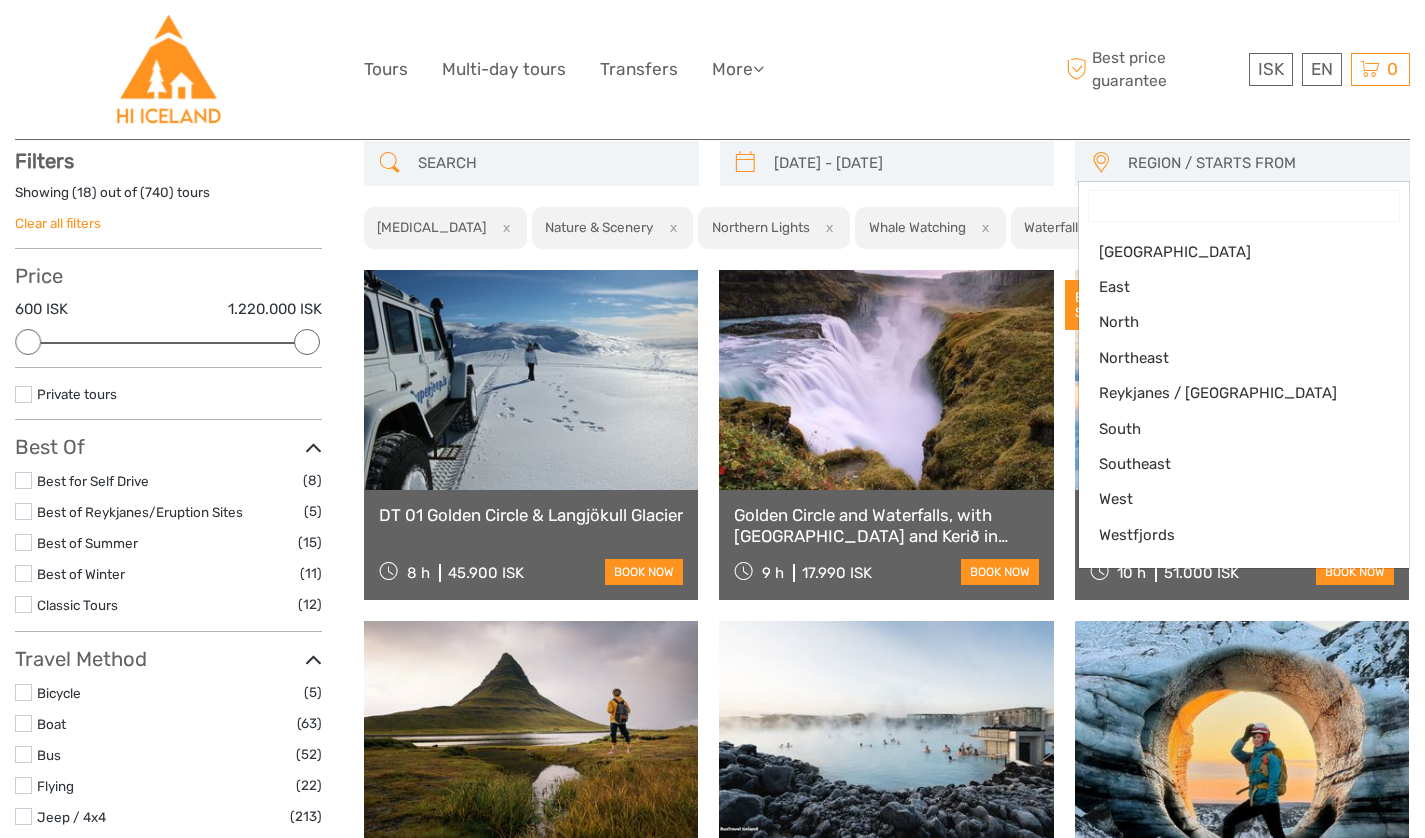 select on "[GEOGRAPHIC_DATA]" 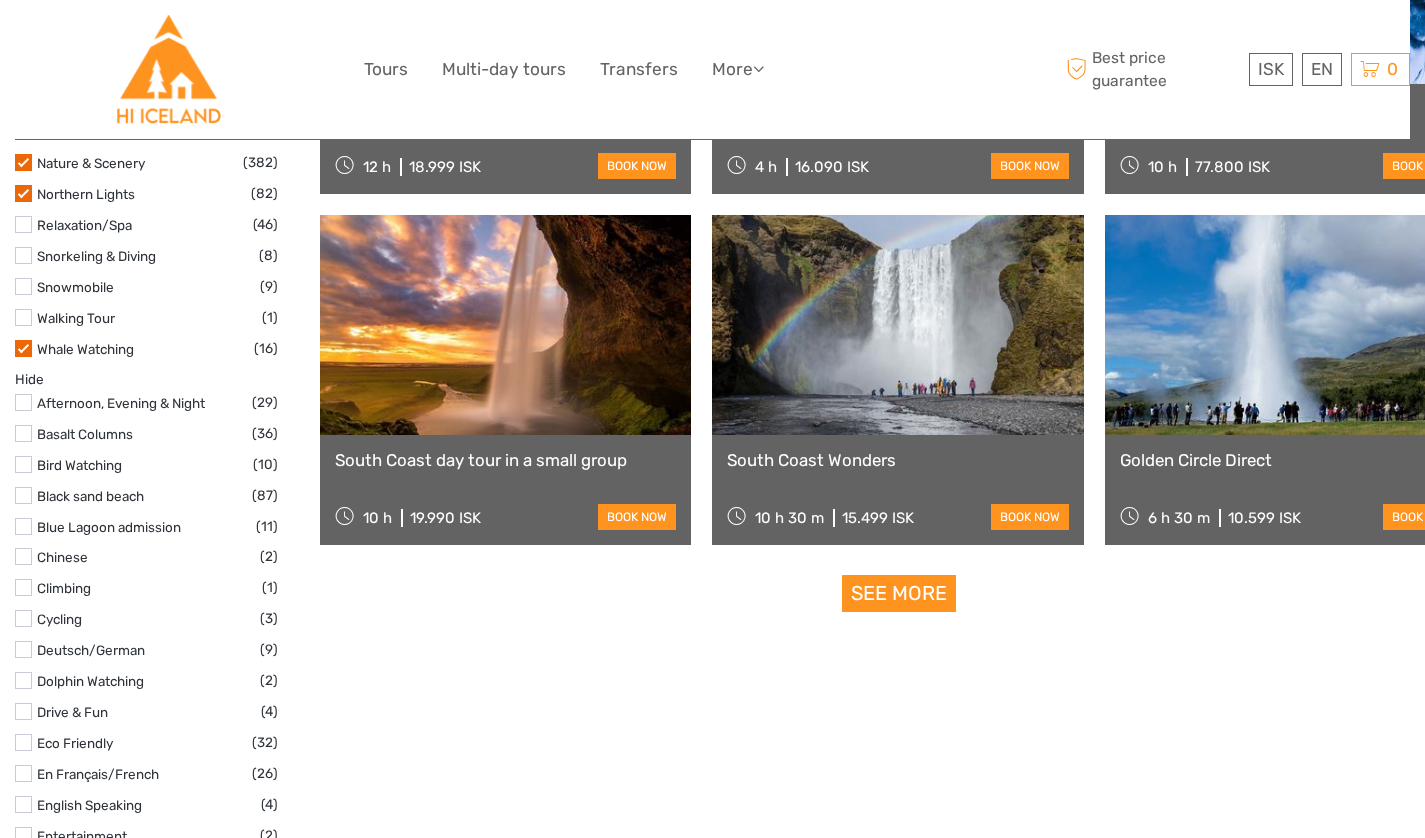 scroll, scrollTop: 1924, scrollLeft: 0, axis: vertical 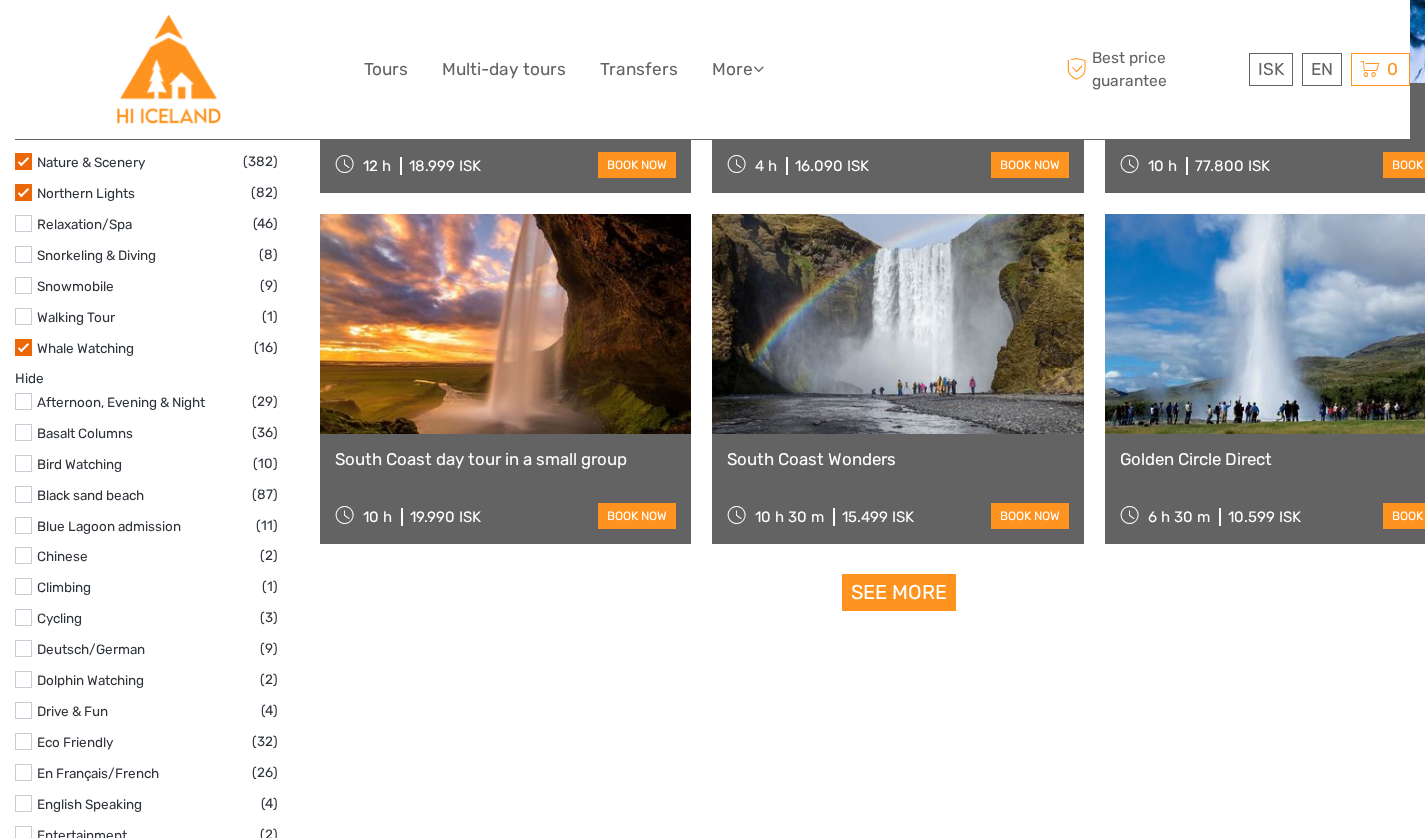 click on "See more" at bounding box center [899, 592] 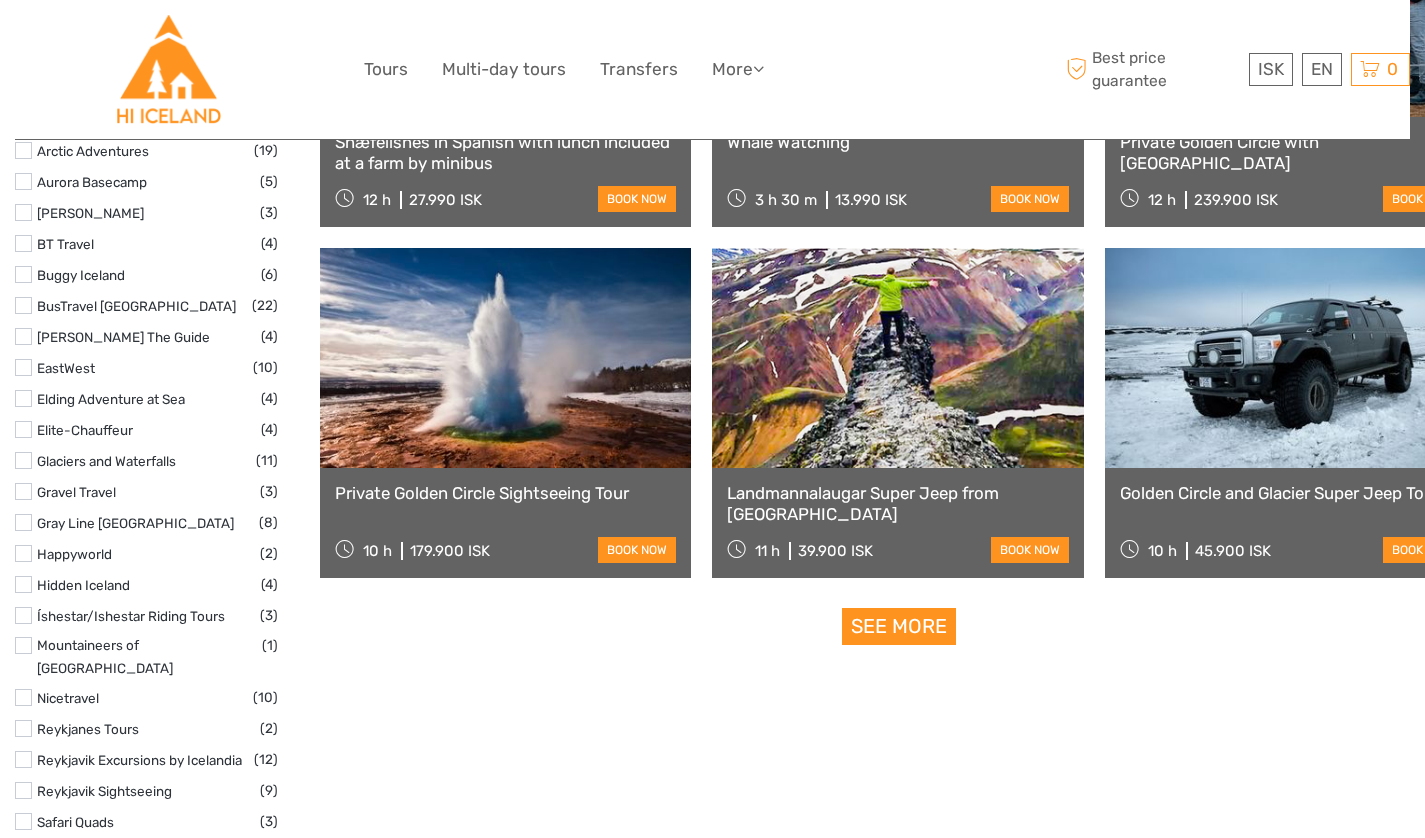 scroll, scrollTop: 4011, scrollLeft: 0, axis: vertical 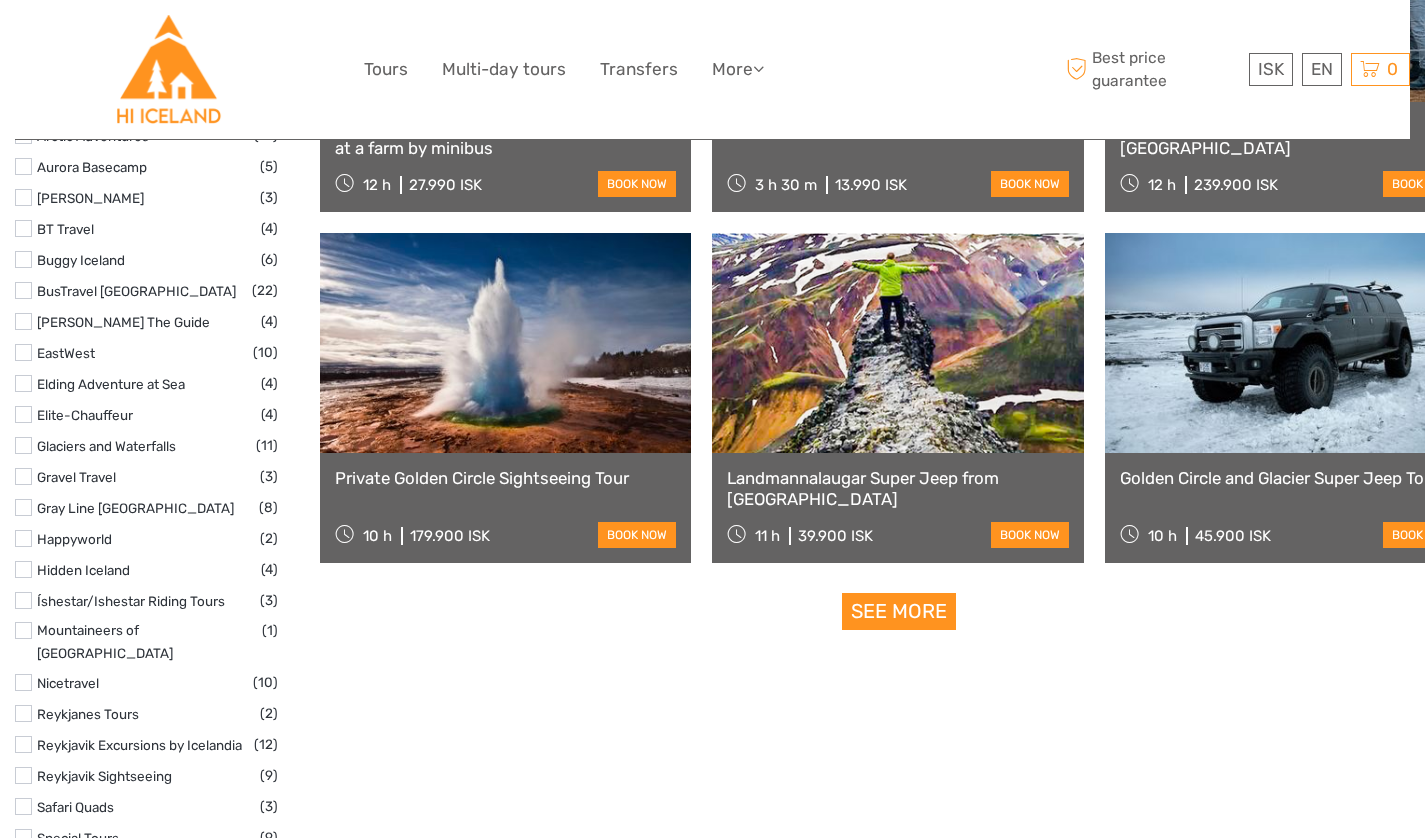 click on "See more" at bounding box center (899, 611) 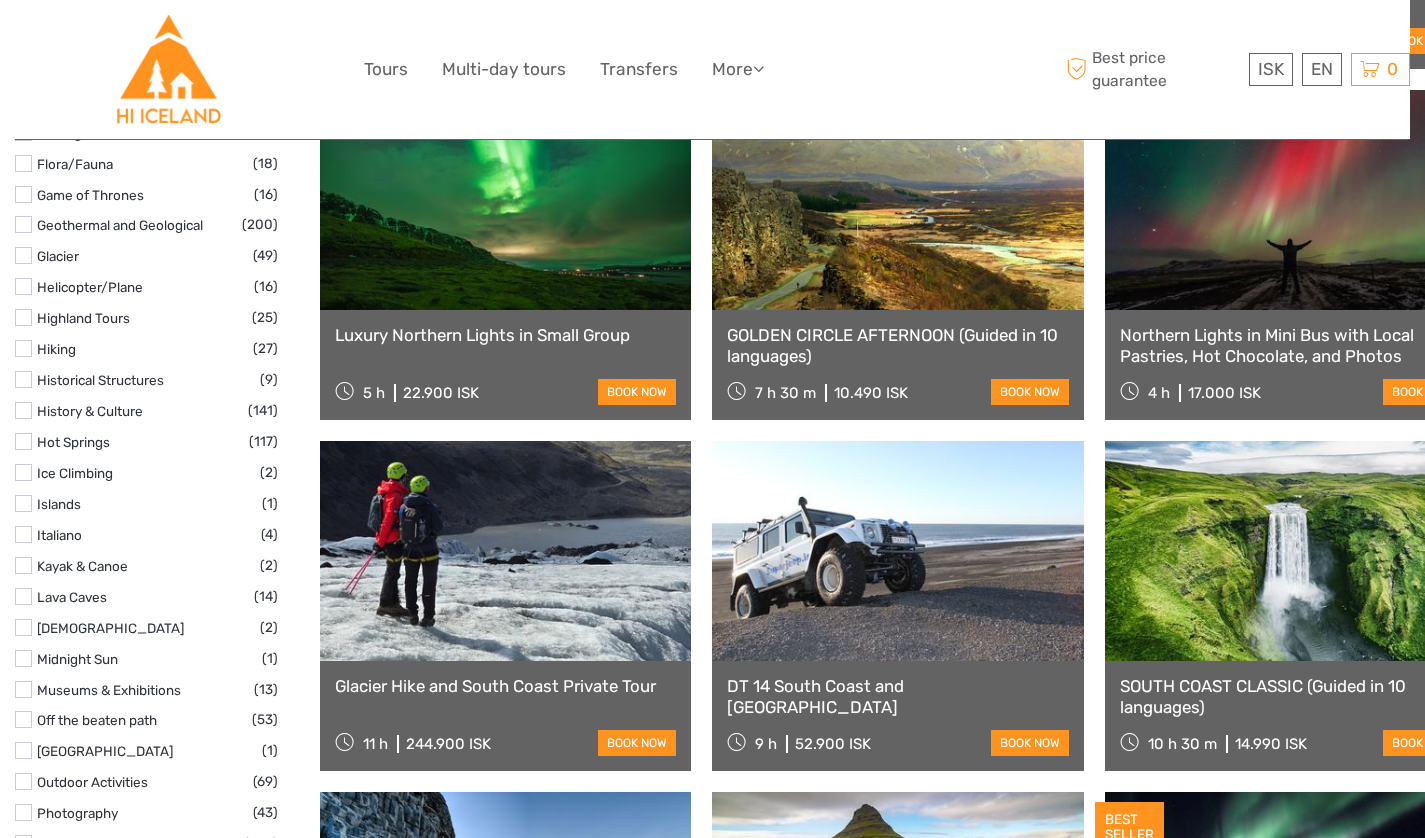 scroll, scrollTop: 2652, scrollLeft: 0, axis: vertical 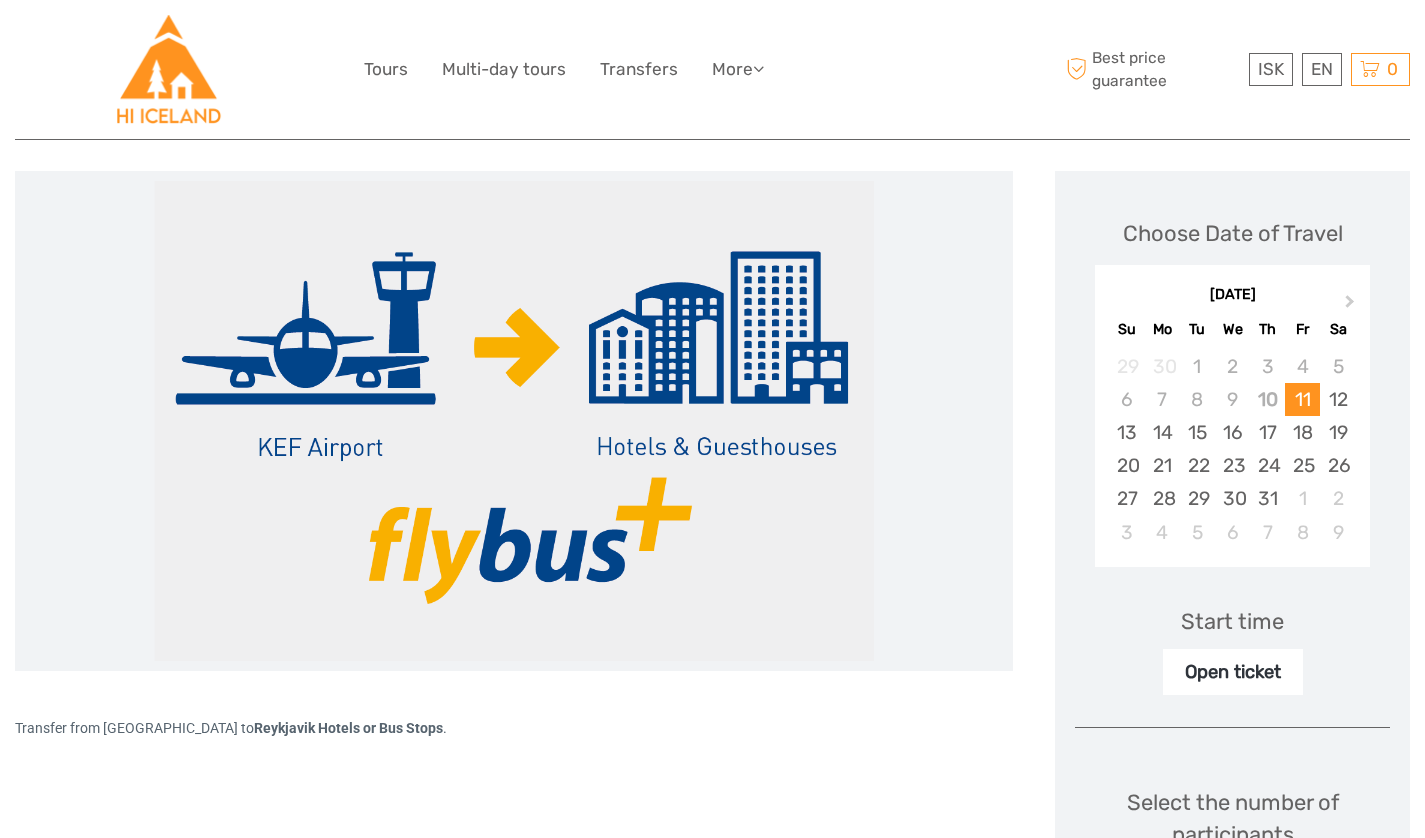 click on "12" at bounding box center (1337, 399) 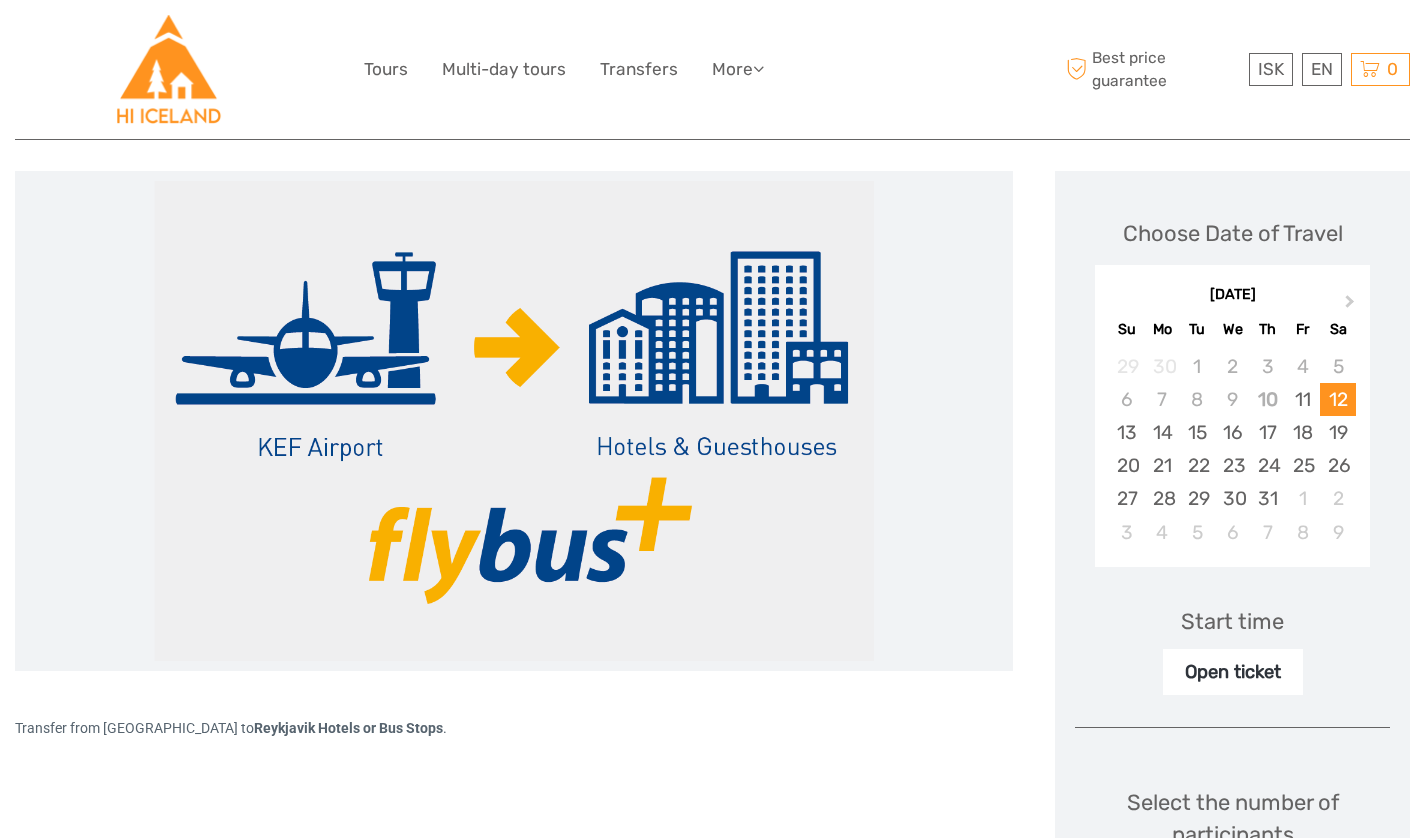 click on "Next Month" at bounding box center [1352, 306] 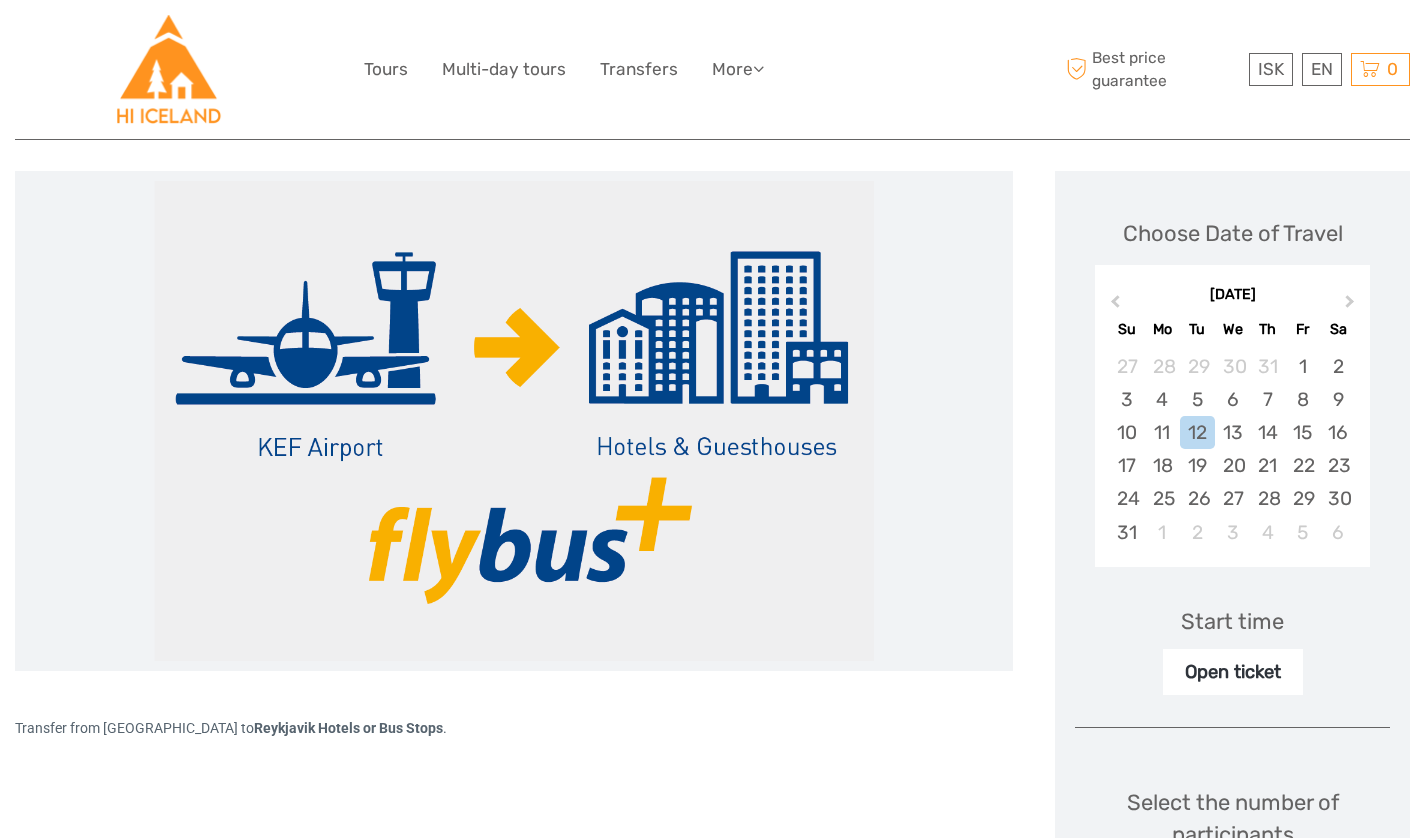 click on "Next Month" at bounding box center (1352, 306) 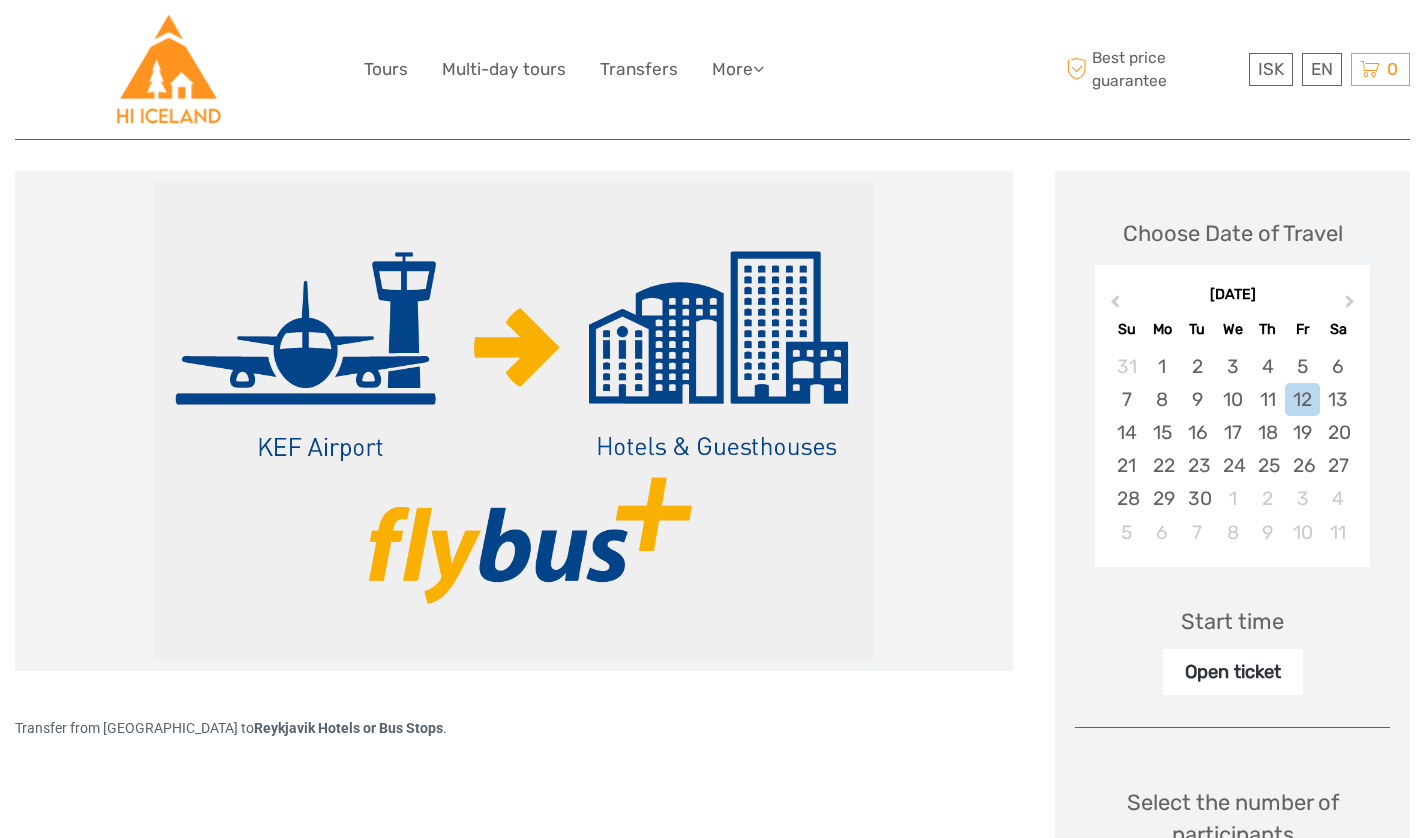 click on "12" at bounding box center [1302, 399] 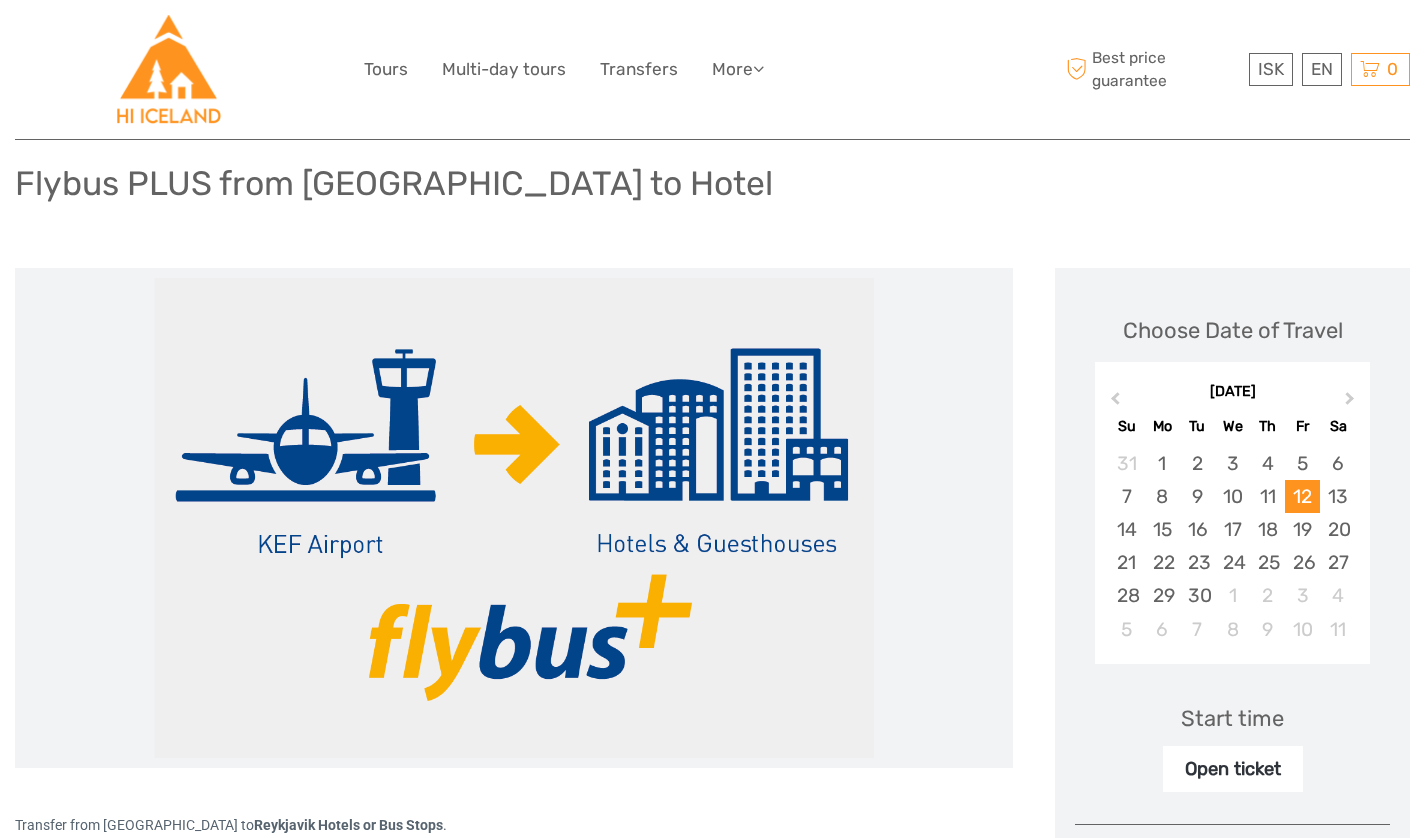 scroll, scrollTop: 0, scrollLeft: 0, axis: both 